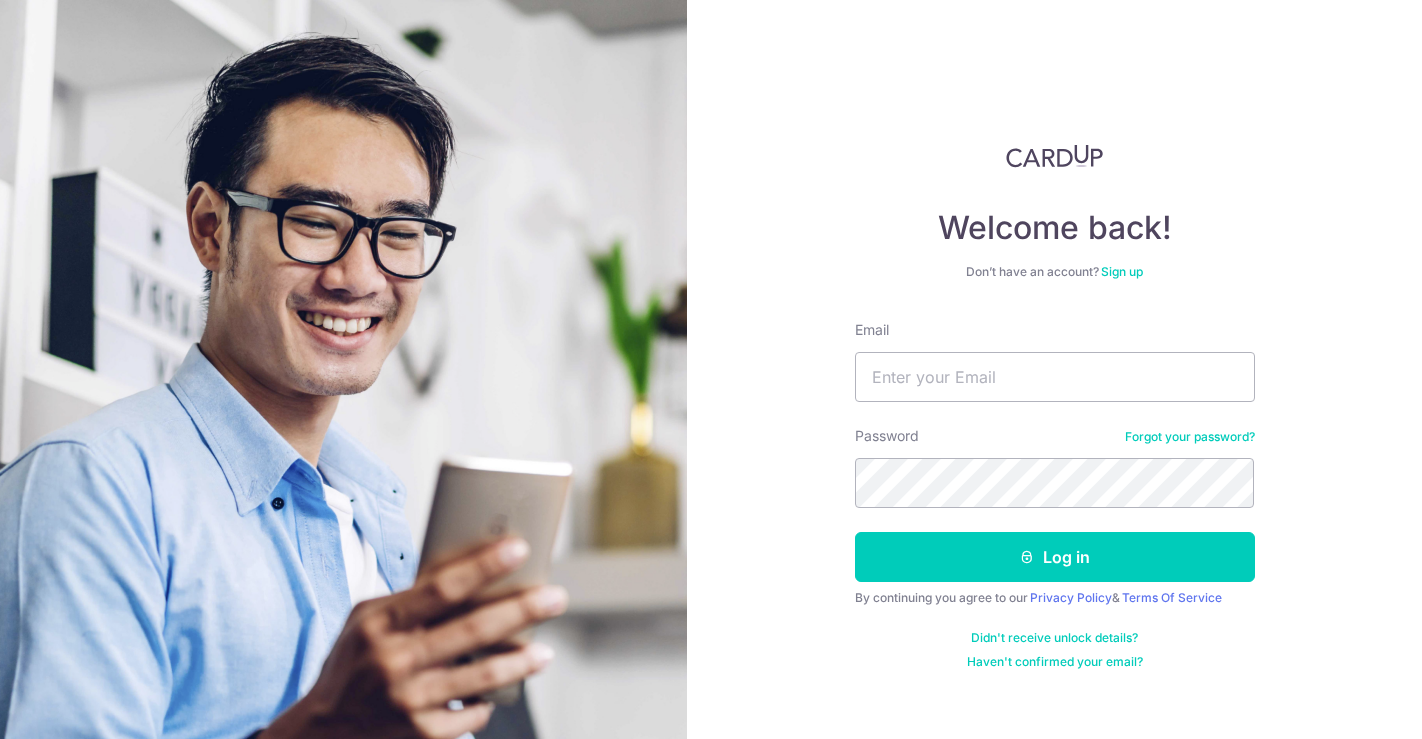 scroll, scrollTop: 0, scrollLeft: 0, axis: both 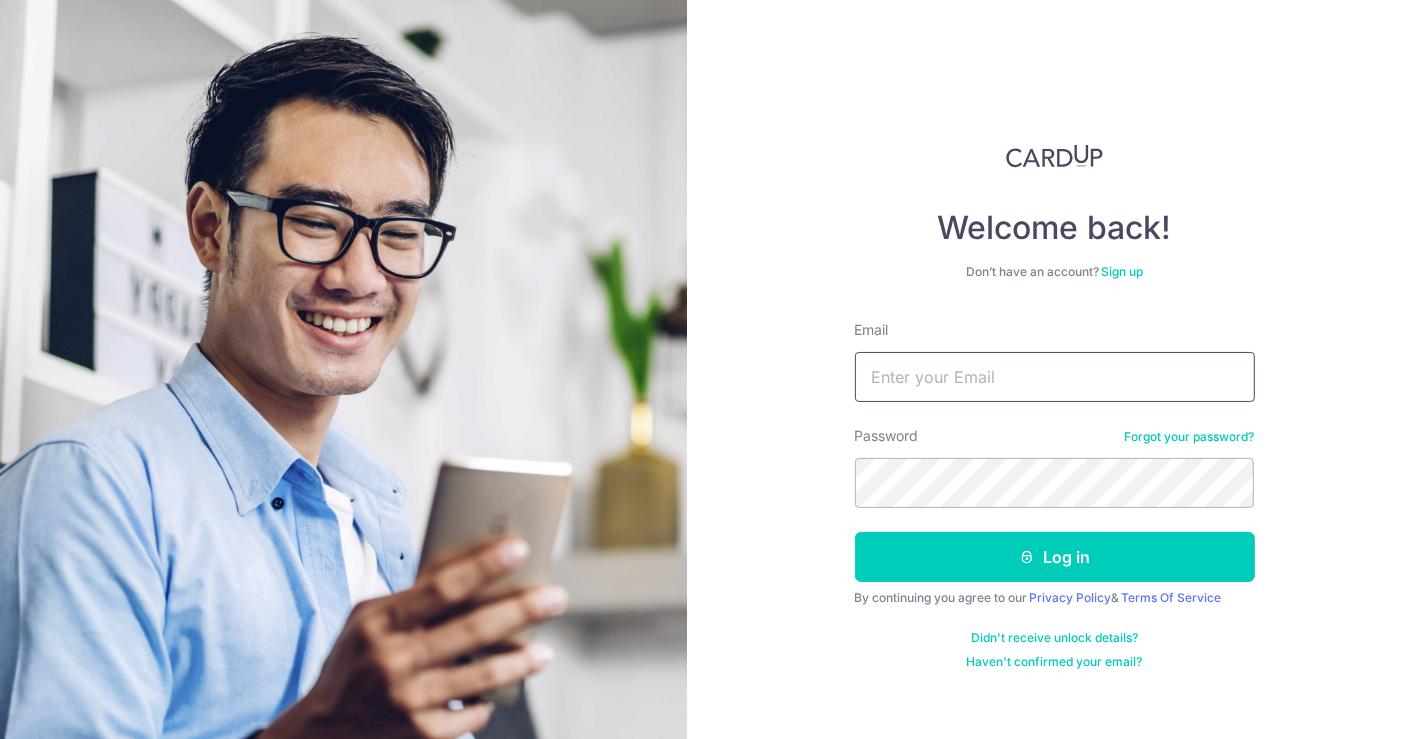 click on "Email" at bounding box center [1055, 377] 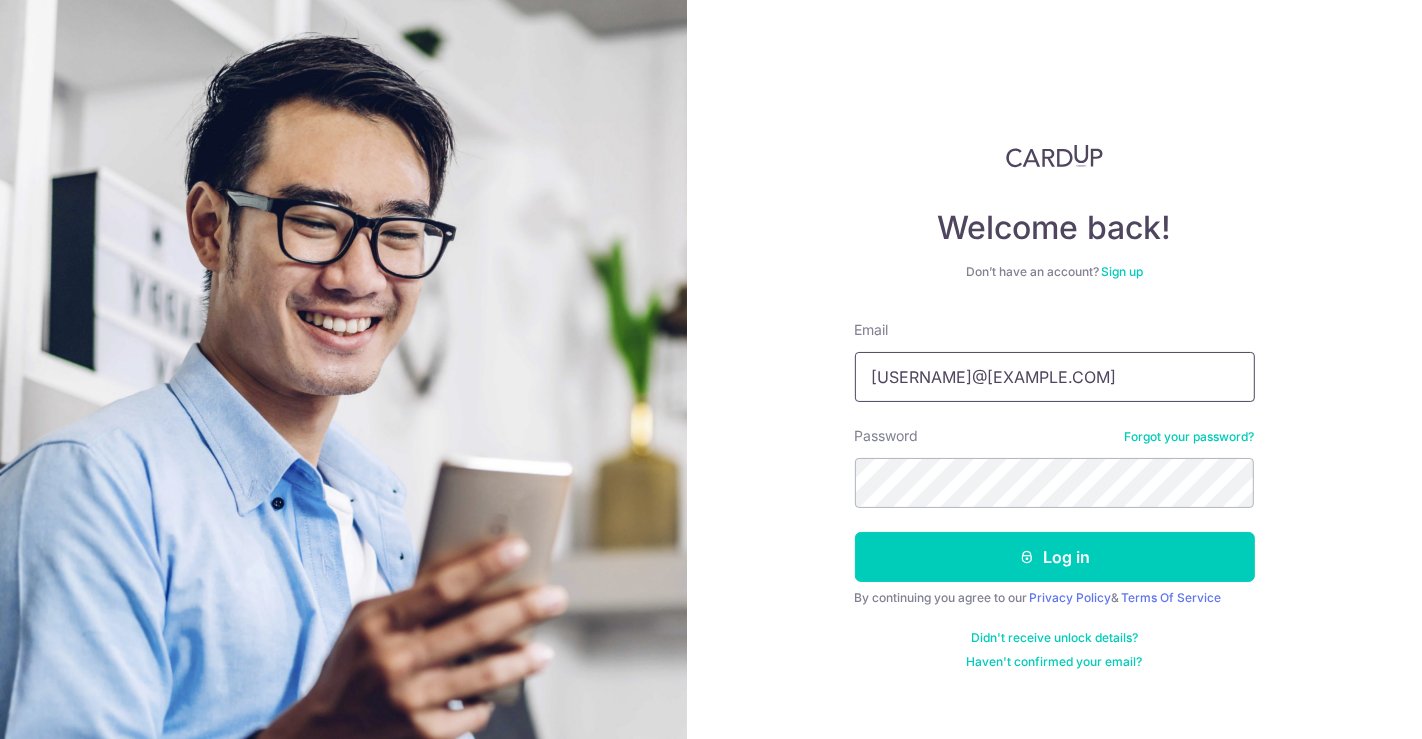 type on "[USERNAME]@[EXAMPLE.COM]" 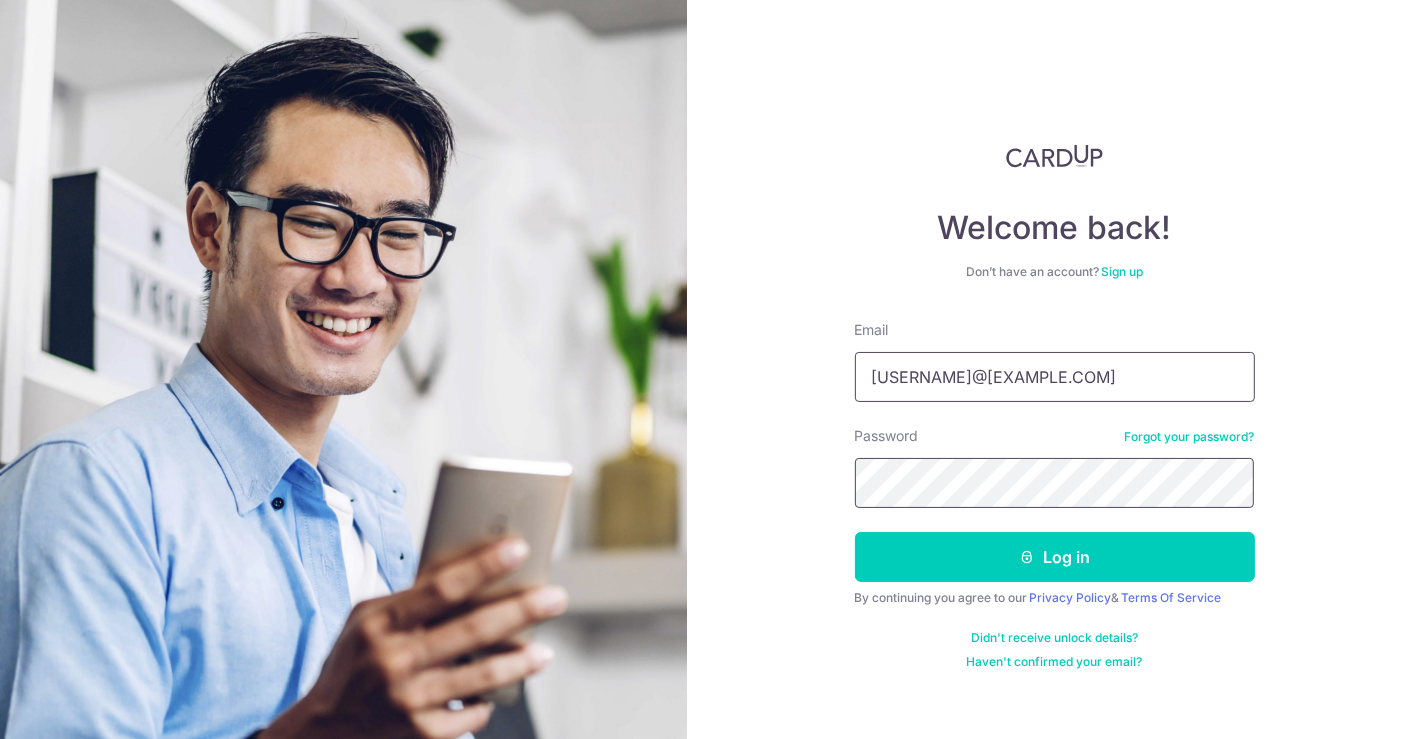 click on "Log in" at bounding box center (1055, 557) 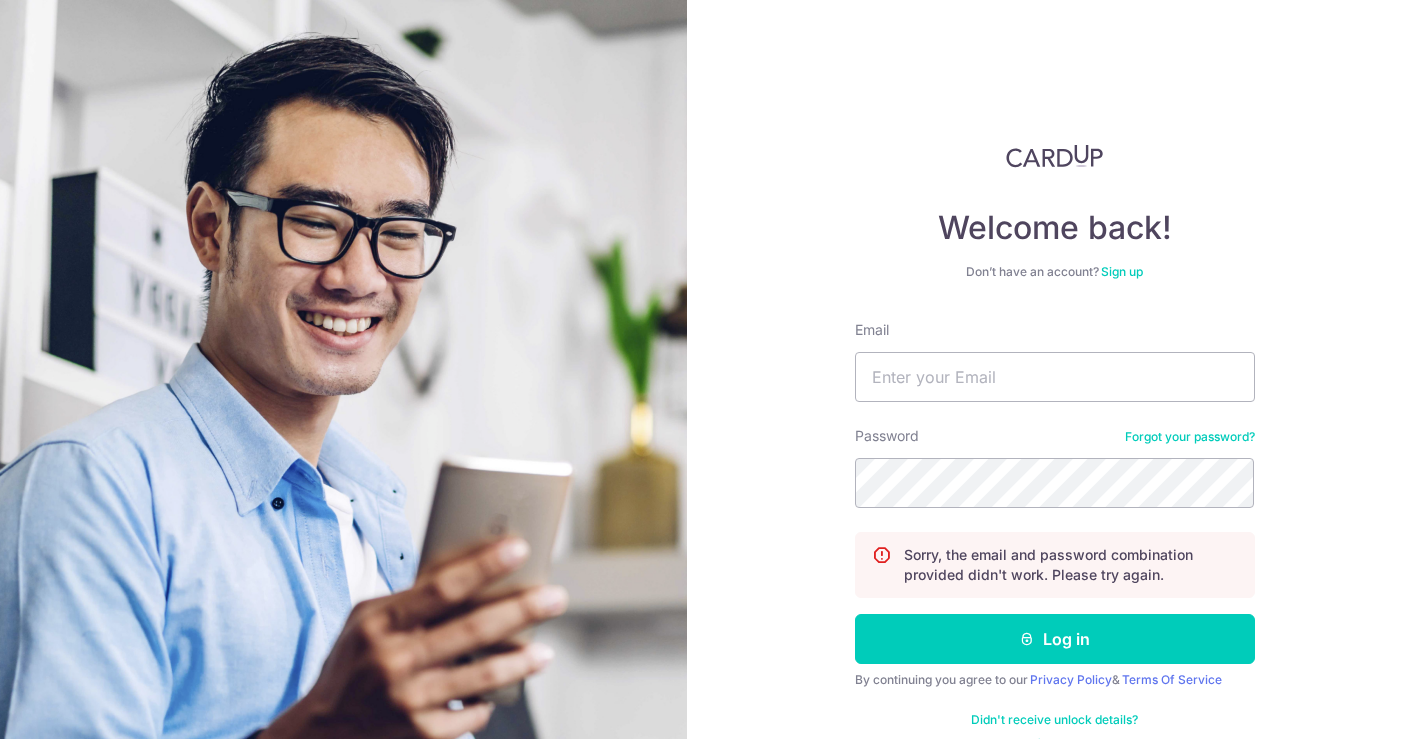 scroll, scrollTop: 0, scrollLeft: 0, axis: both 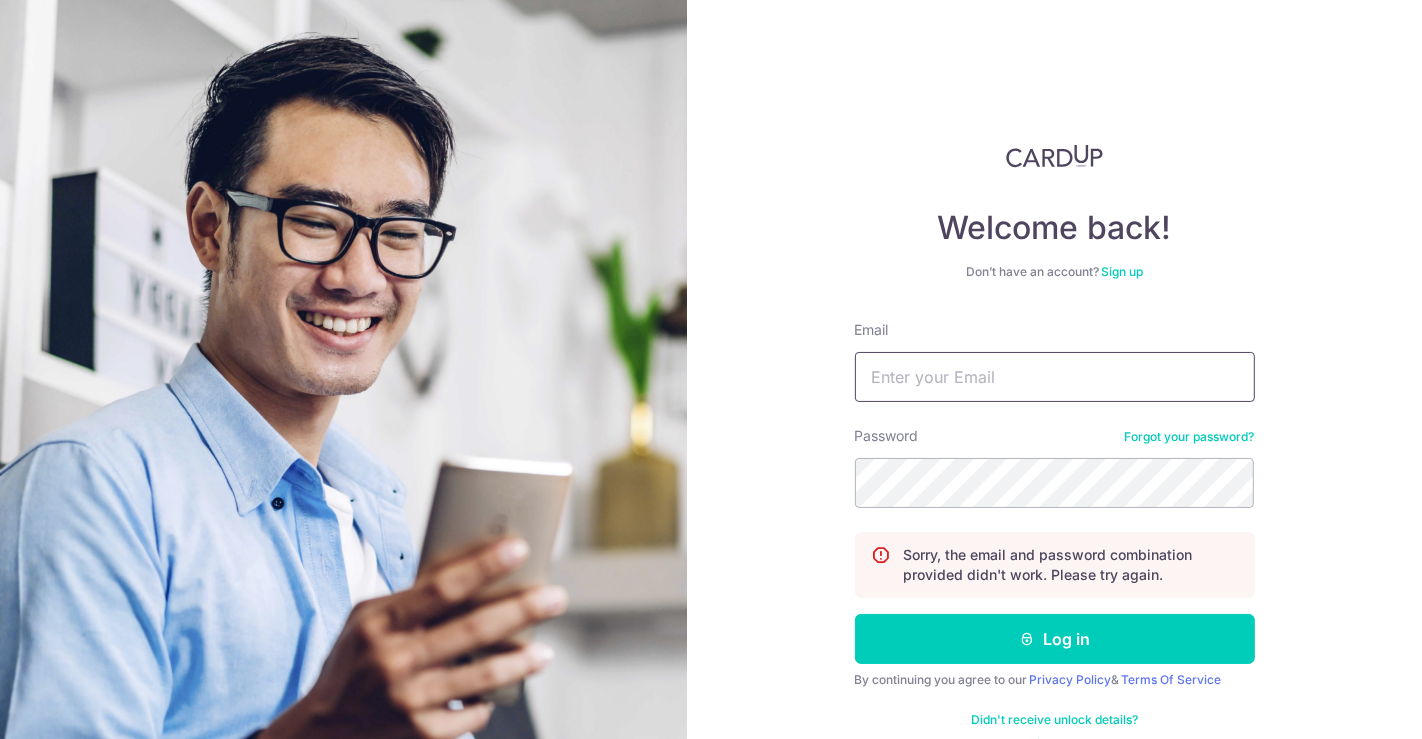 click on "Email" at bounding box center [1055, 377] 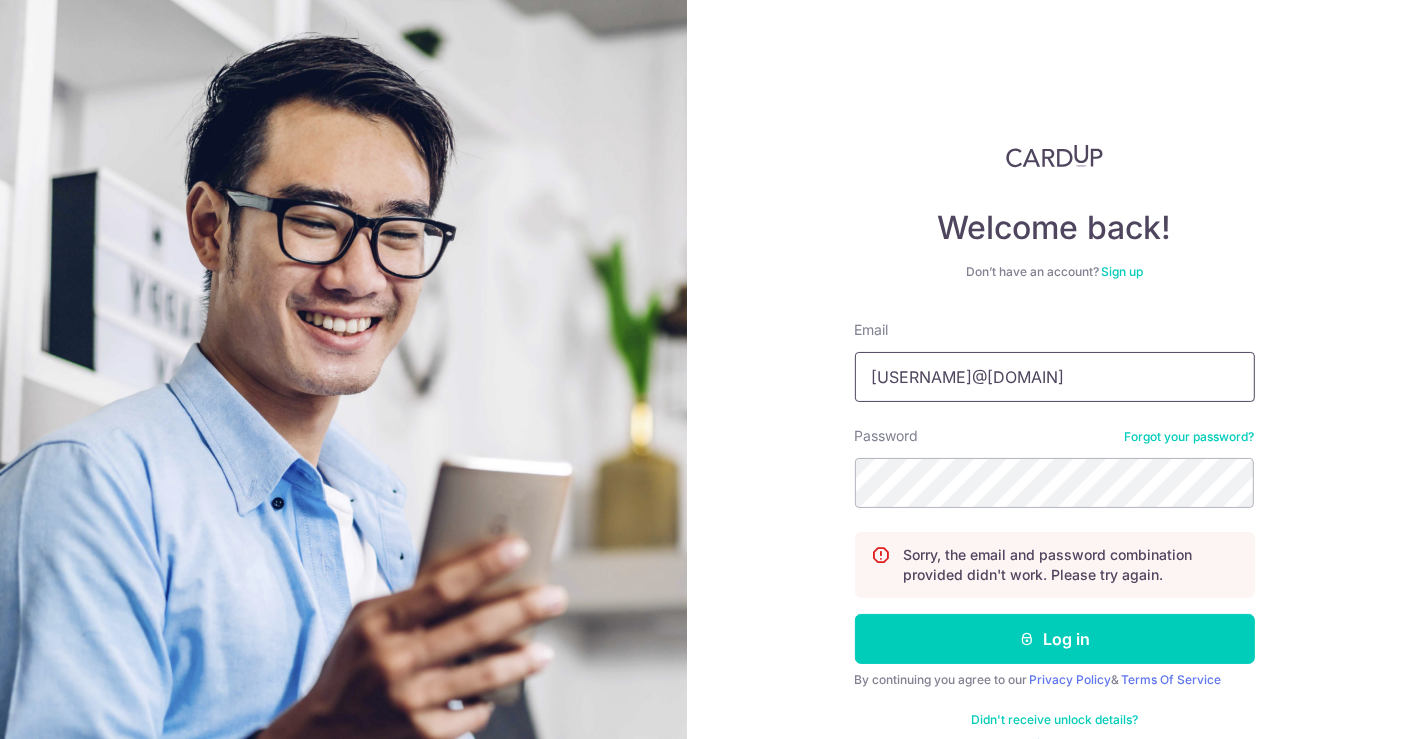 type on "[USERNAME]@[EXAMPLE.COM]" 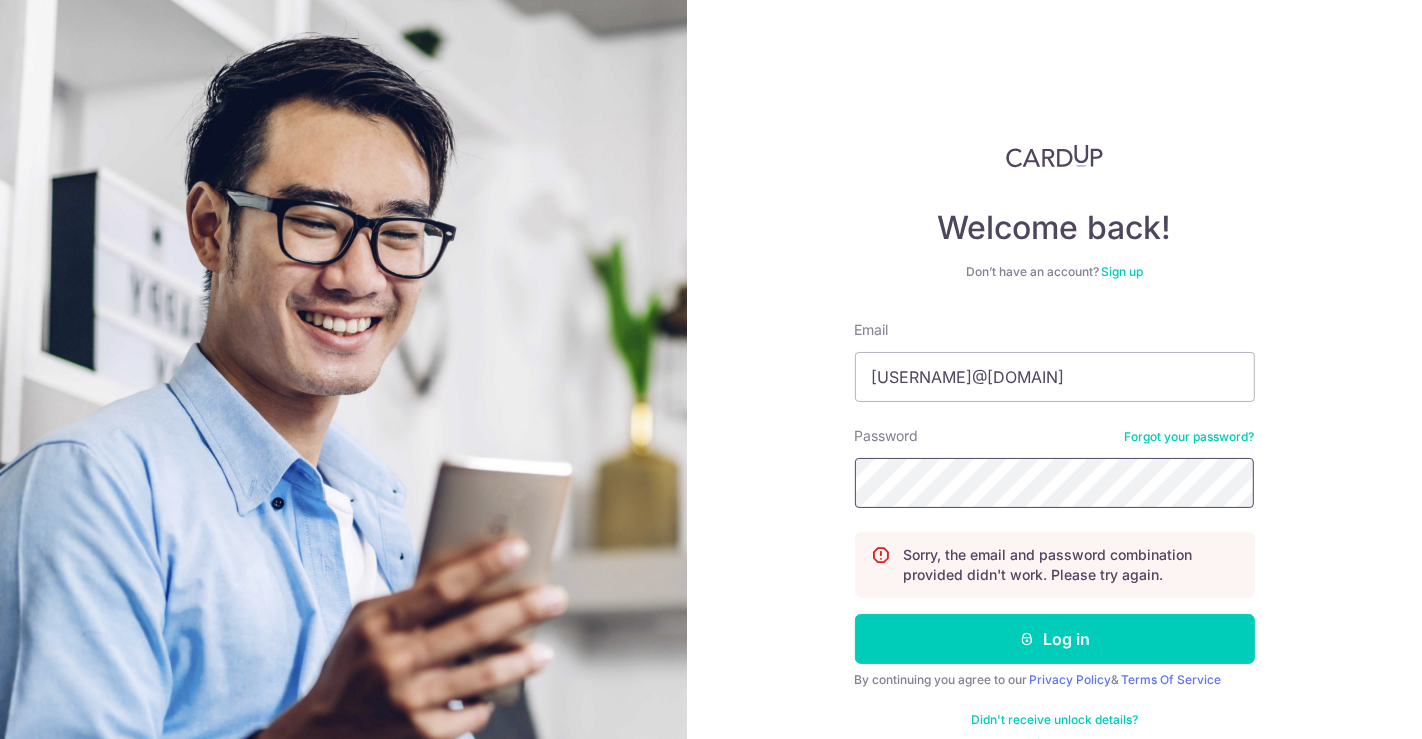 click on "Log in" at bounding box center (1055, 639) 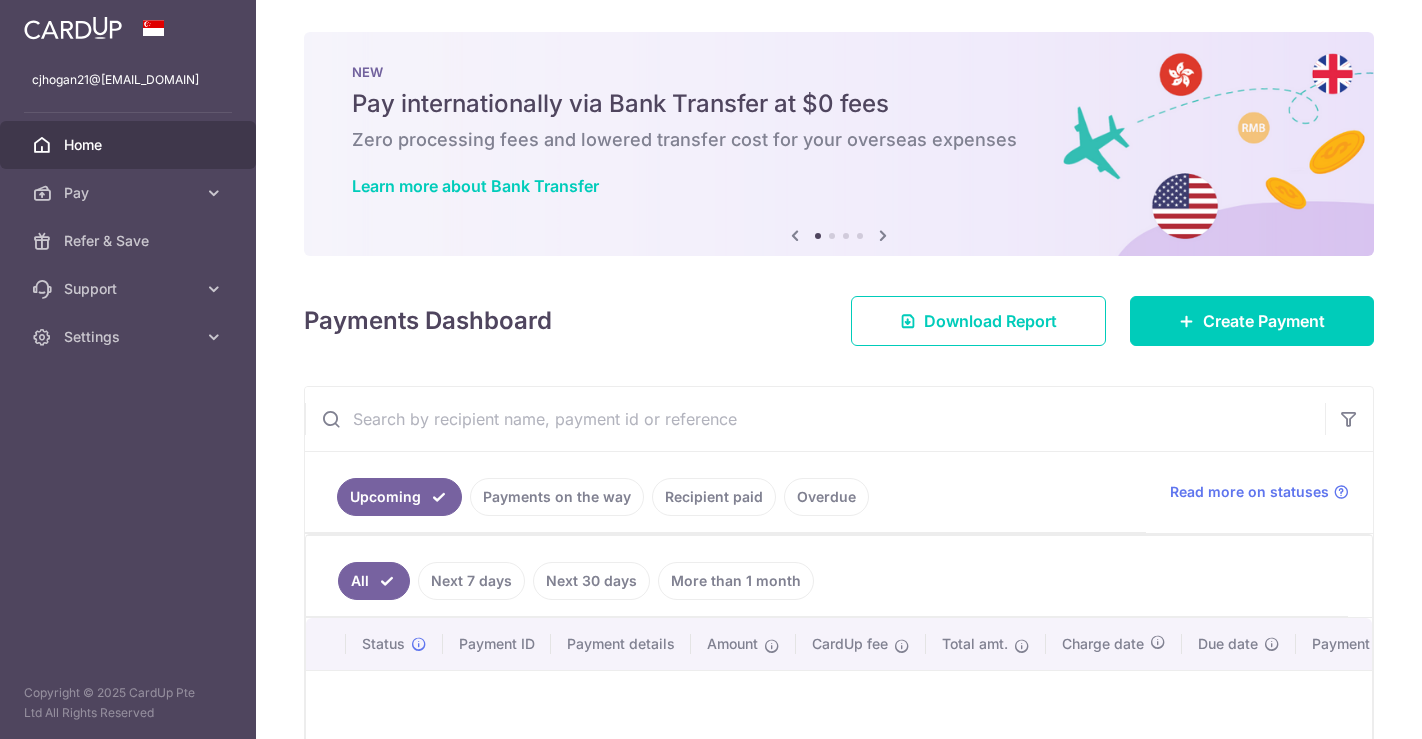 scroll, scrollTop: 0, scrollLeft: 0, axis: both 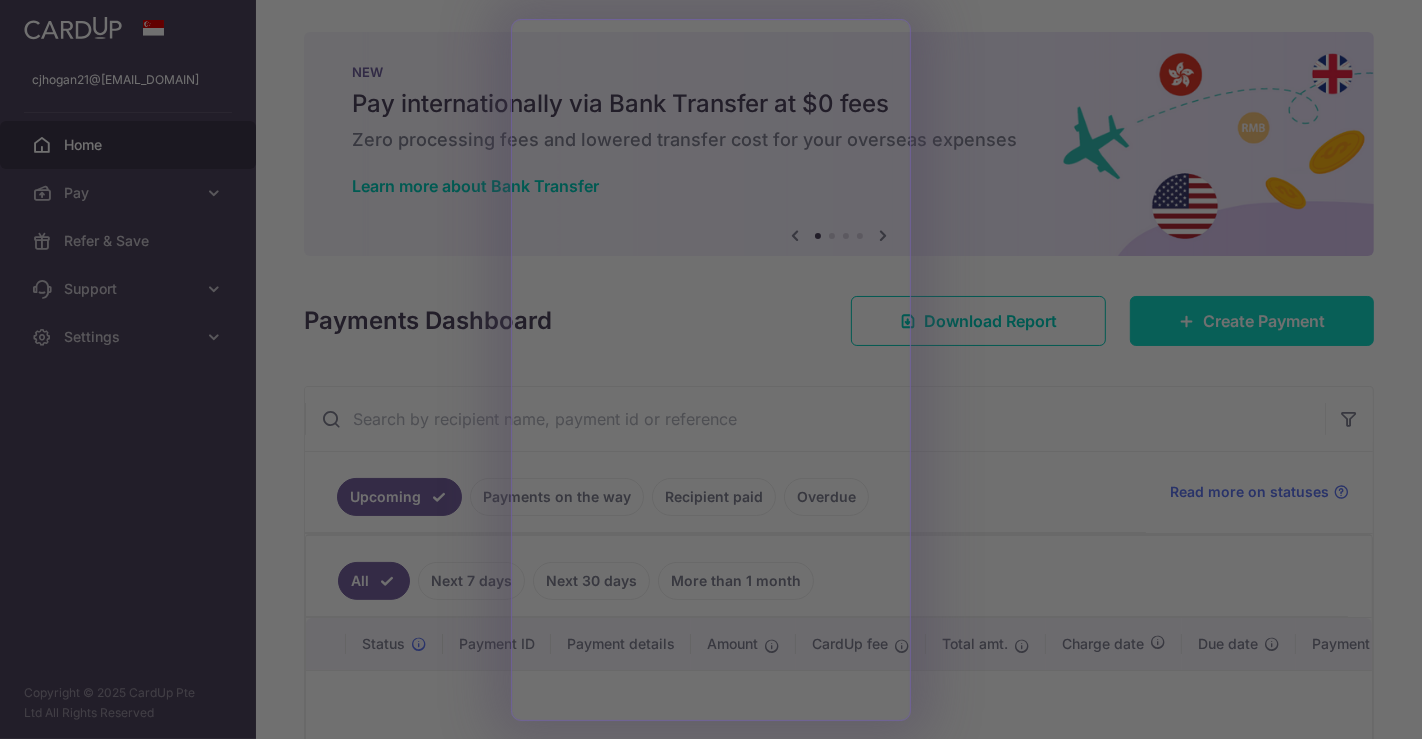click at bounding box center [718, 373] 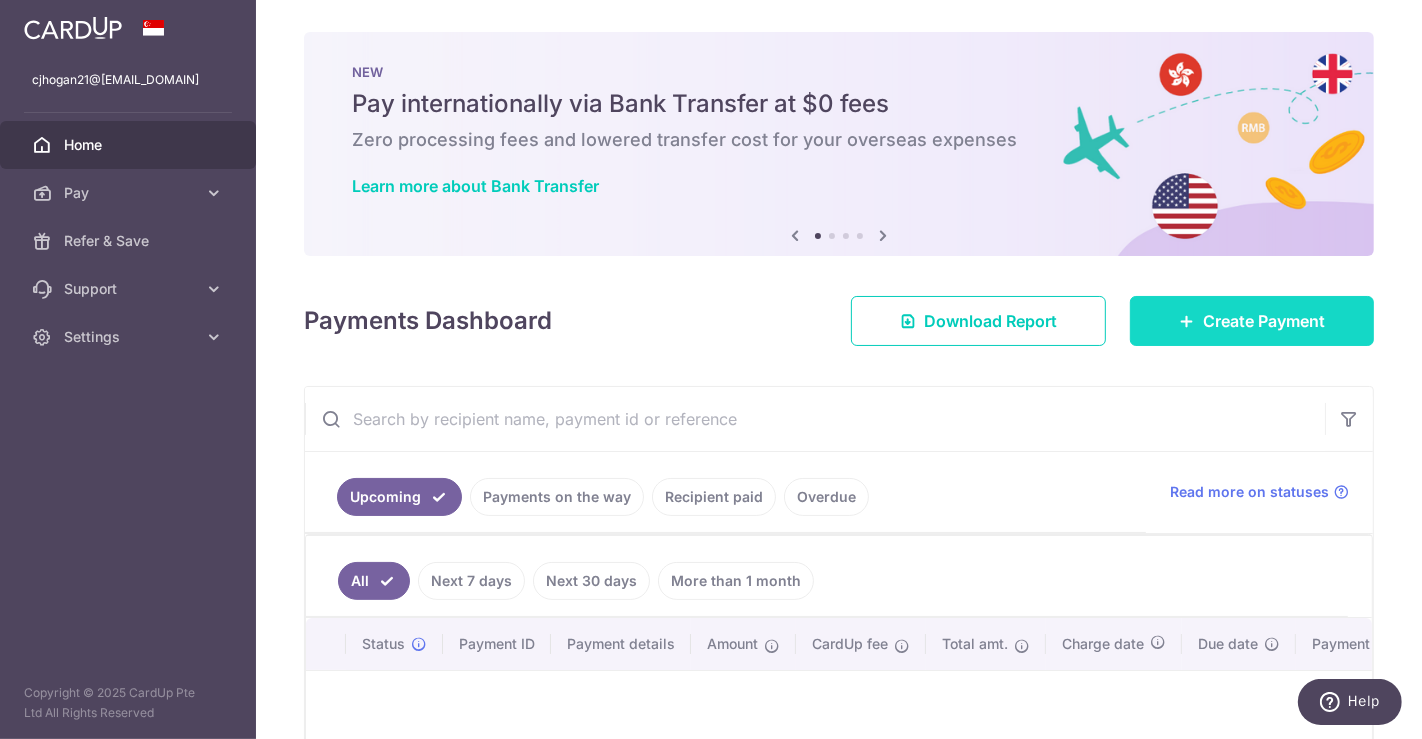 click at bounding box center (1187, 321) 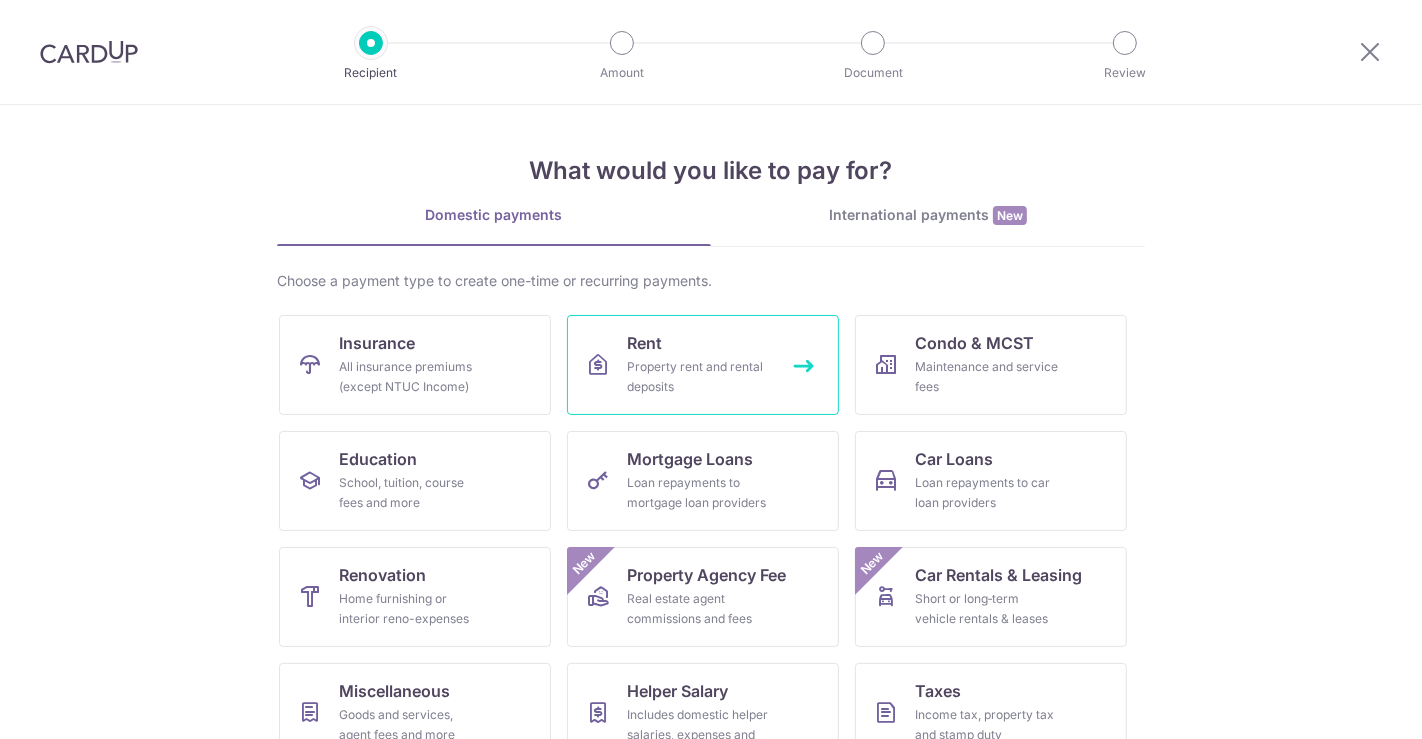 scroll, scrollTop: 0, scrollLeft: 0, axis: both 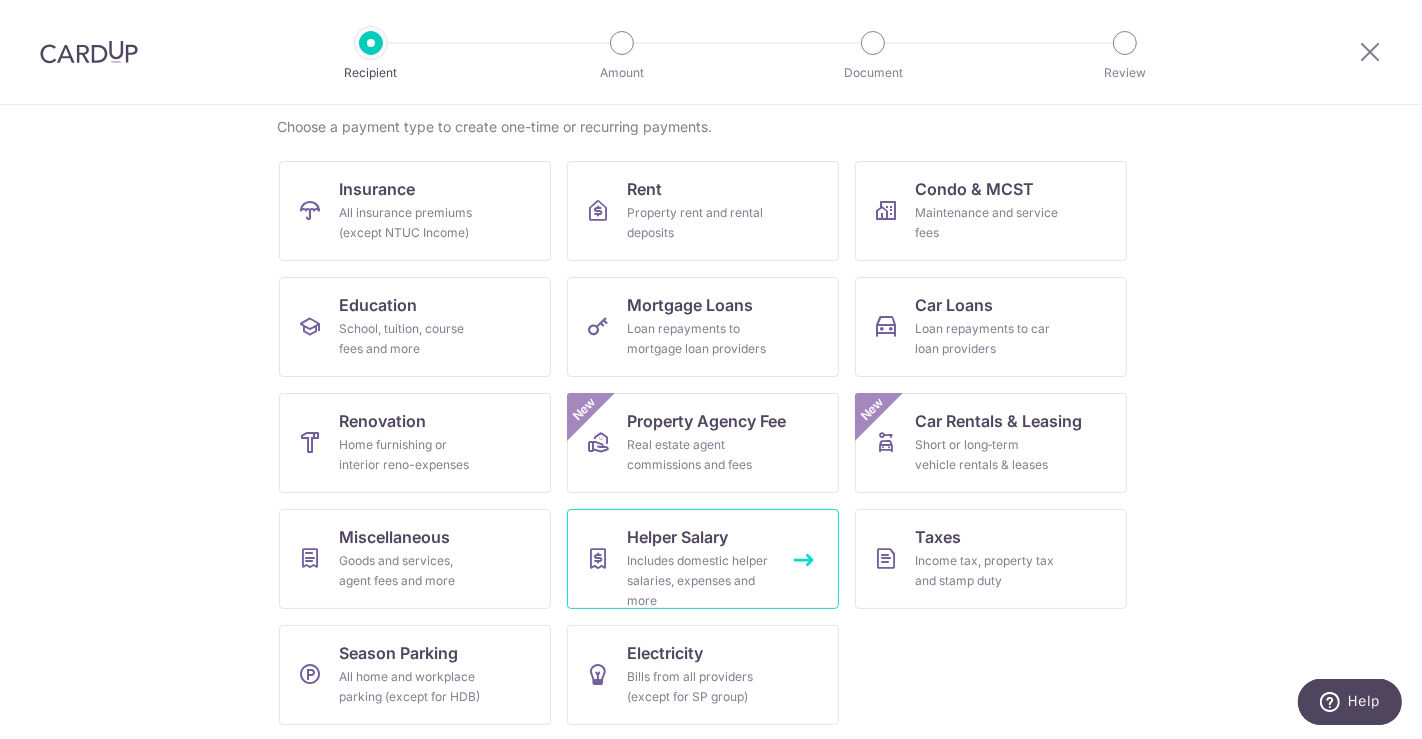 click on "Helper Salary" at bounding box center (677, 537) 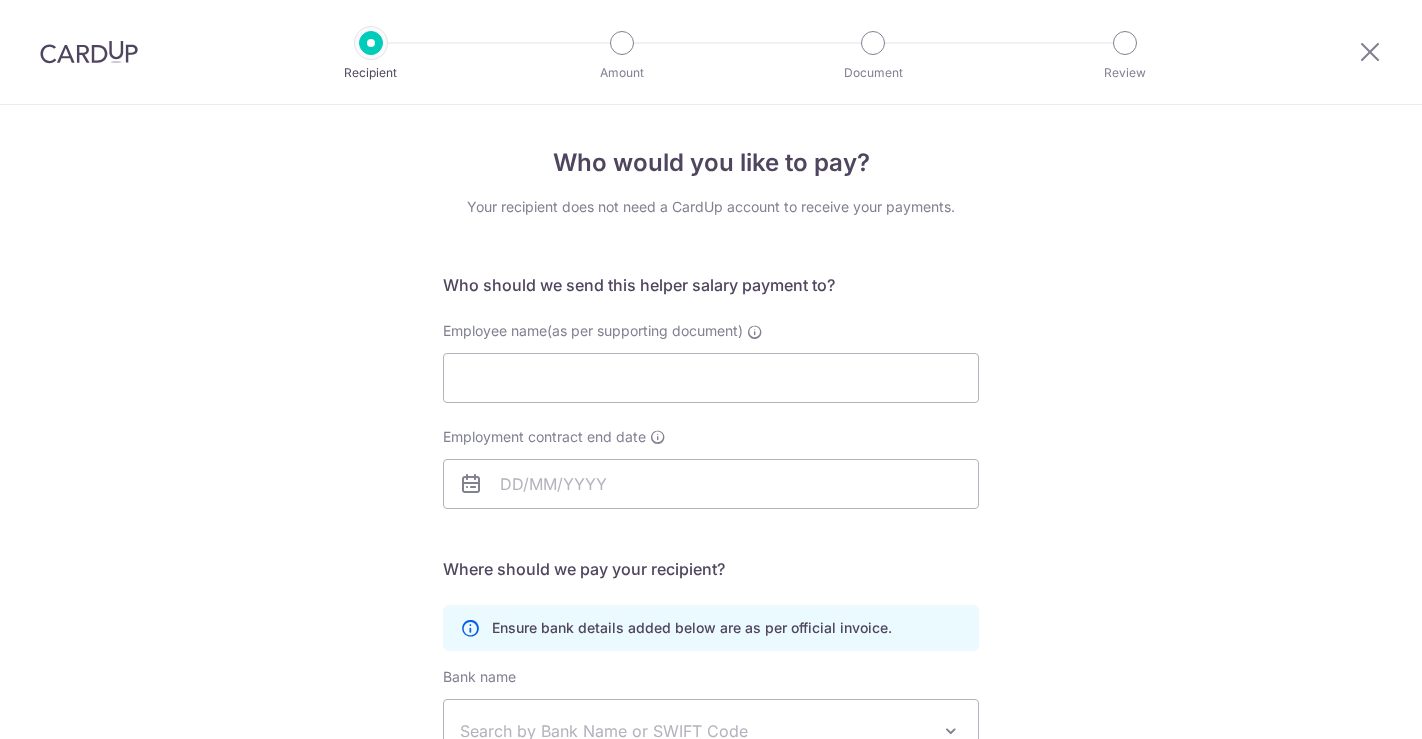 scroll, scrollTop: 0, scrollLeft: 0, axis: both 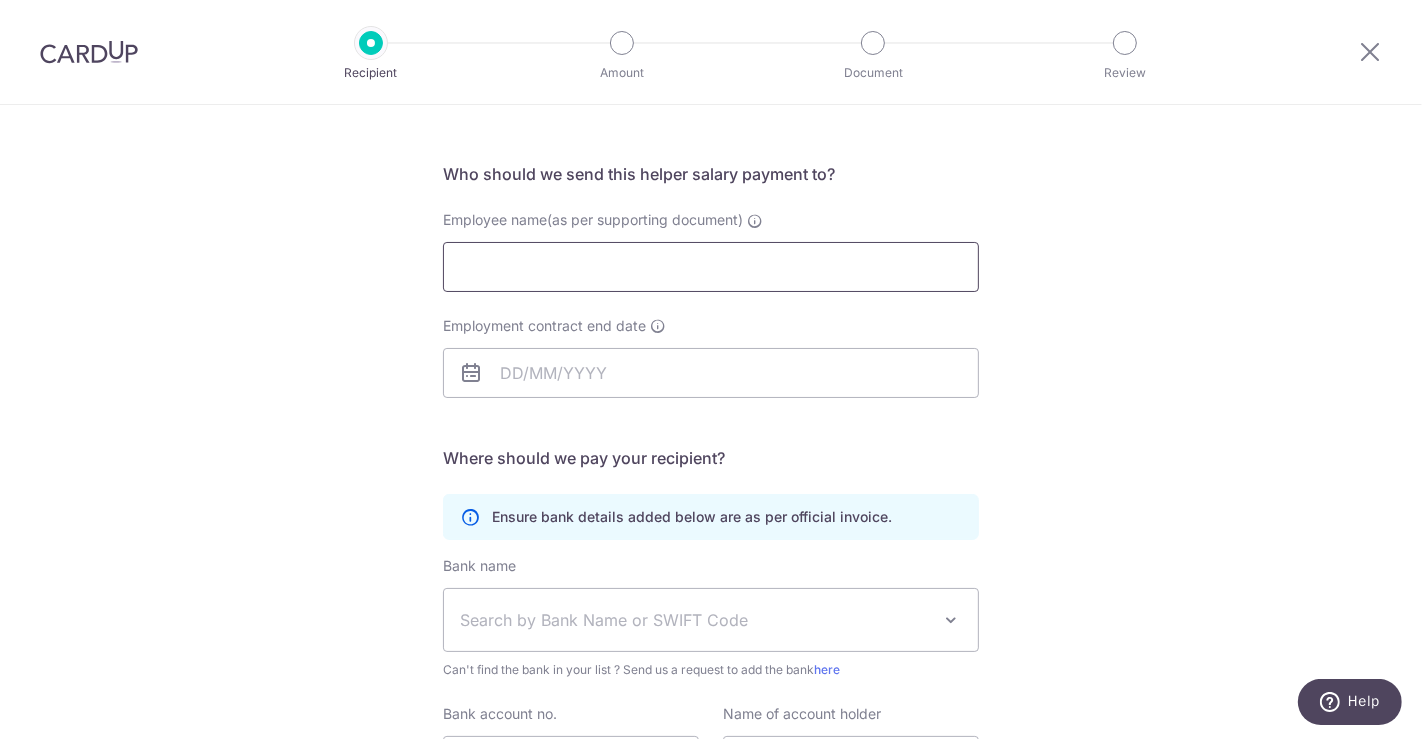 click on "Employee name(as per supporting document)" at bounding box center [711, 267] 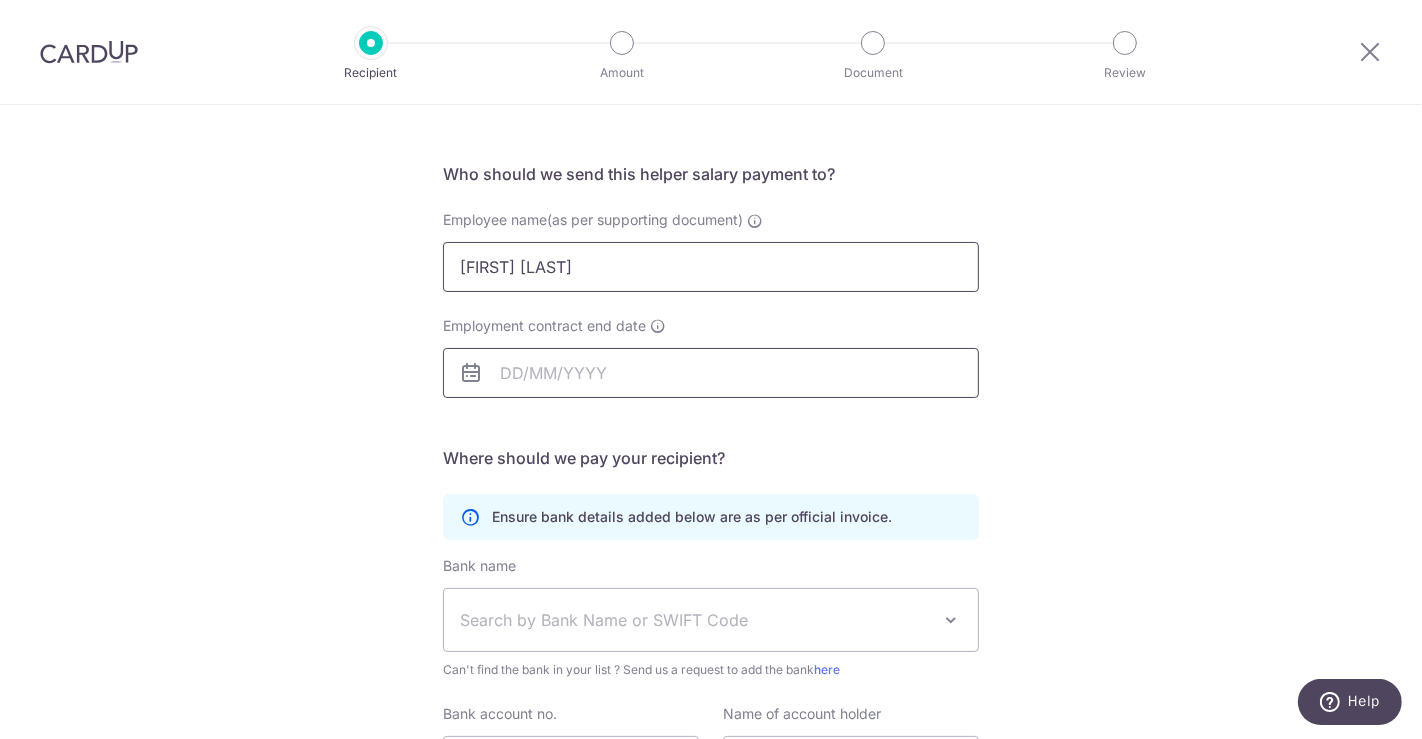 scroll, scrollTop: 222, scrollLeft: 0, axis: vertical 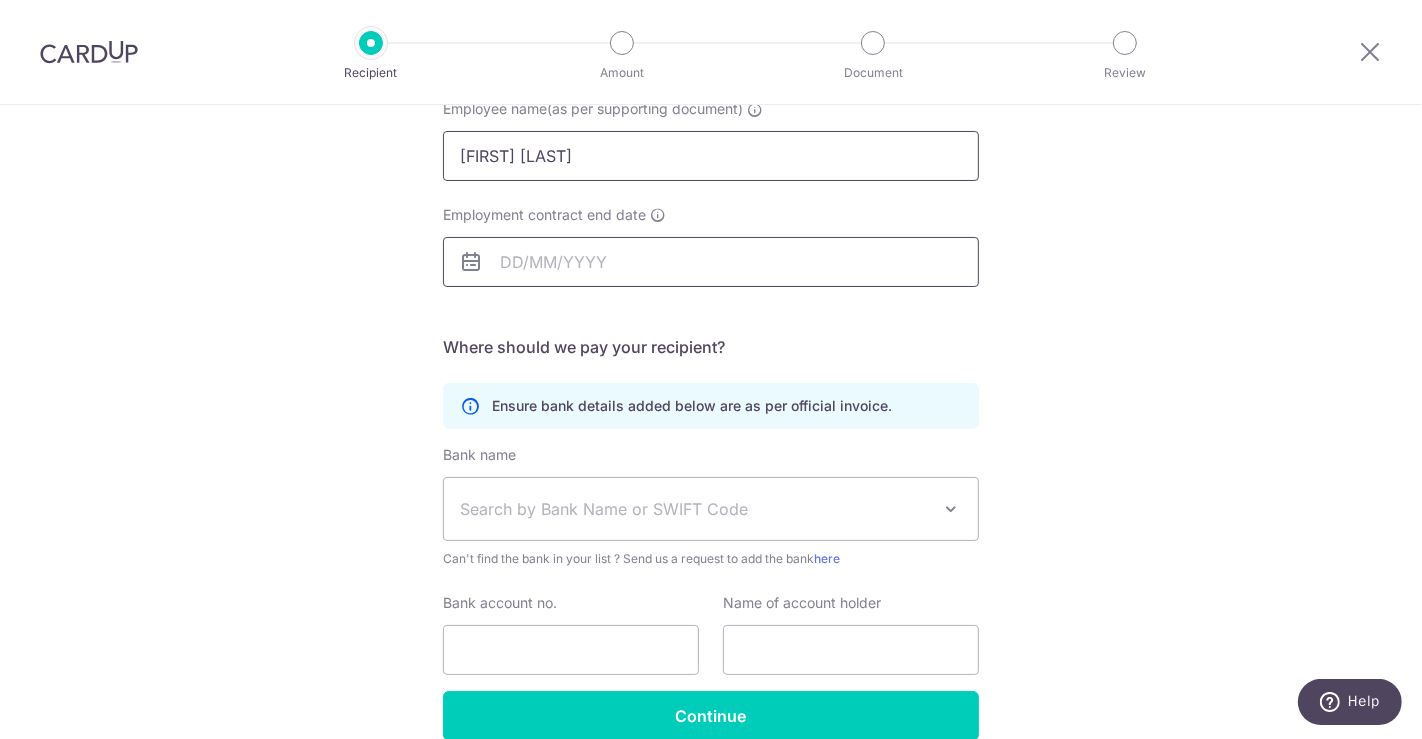 type on "Rachel Lucas" 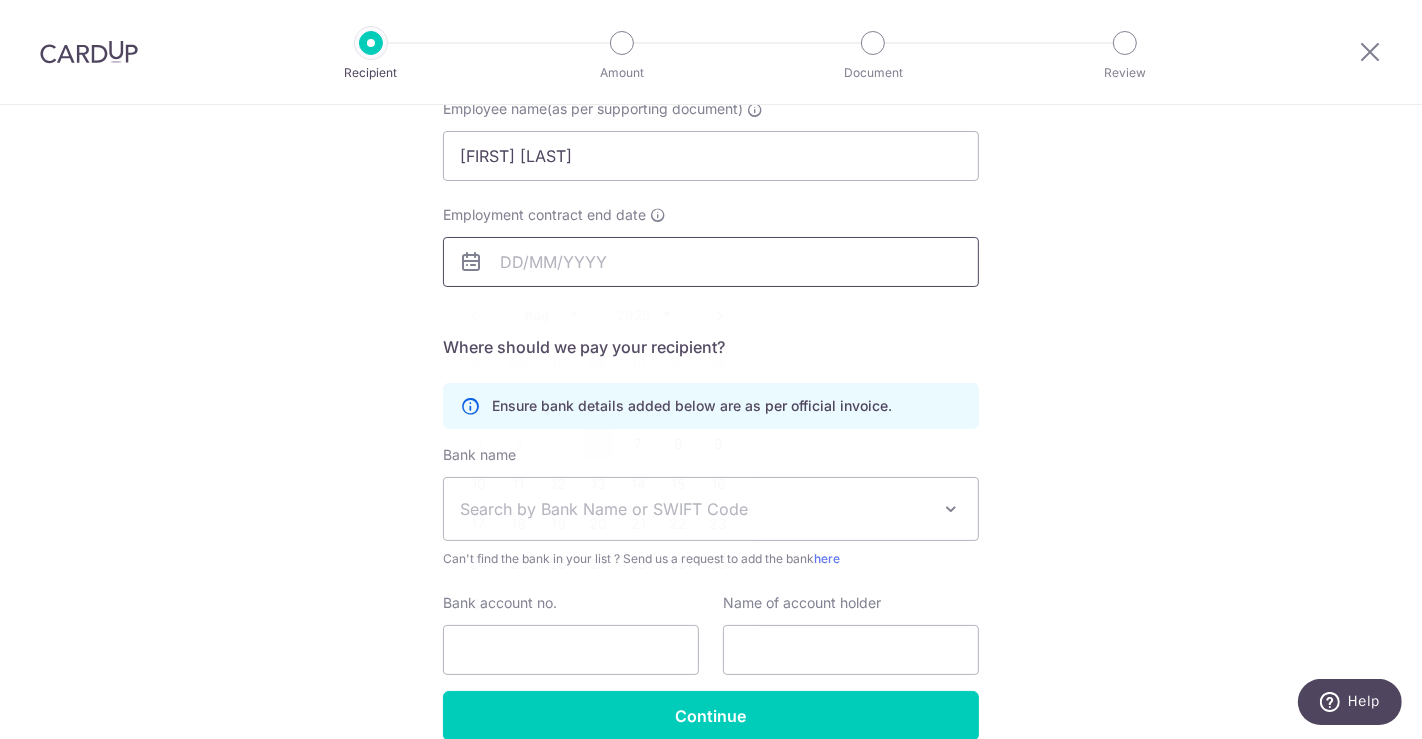 click on "Employment contract end date" at bounding box center (711, 262) 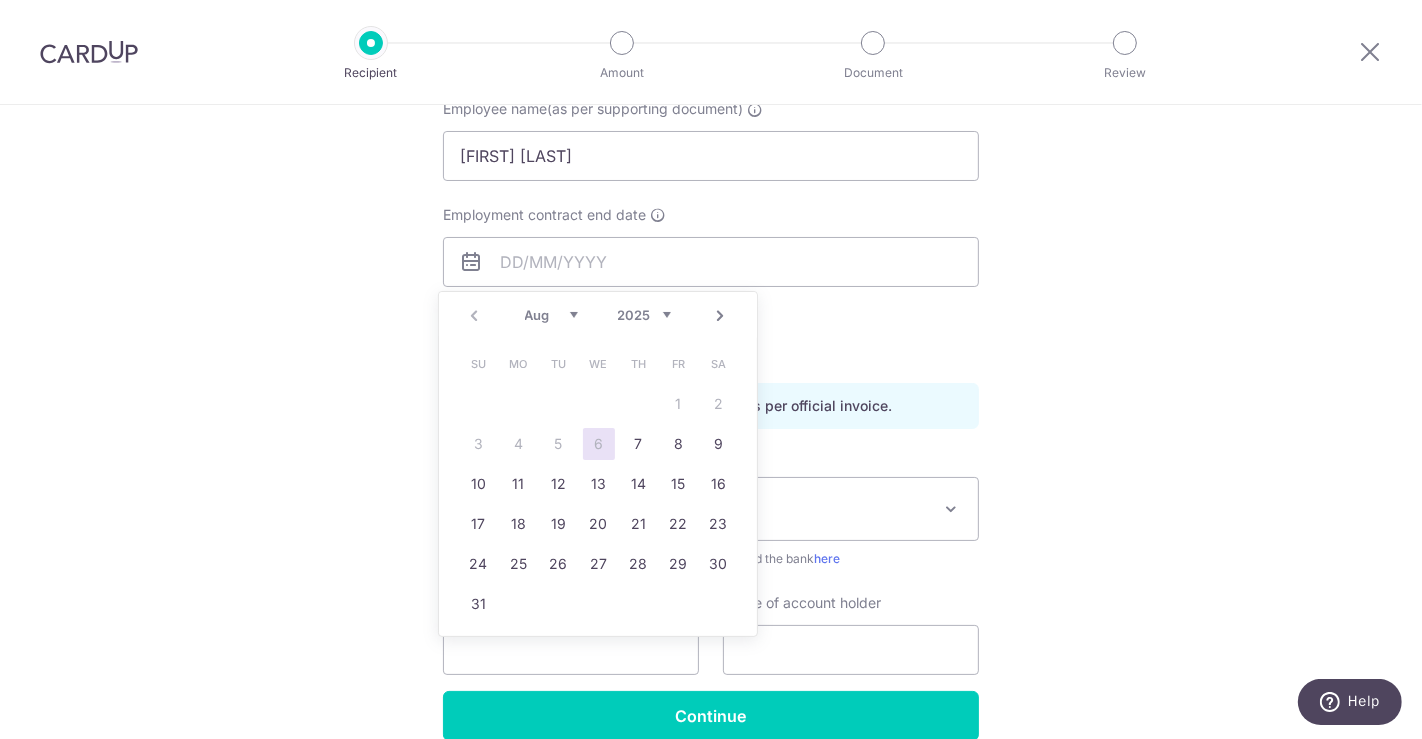 click on "2025 2026 2027 2028 2029 2030 2031 2032 2033 2034 2035" at bounding box center (644, 315) 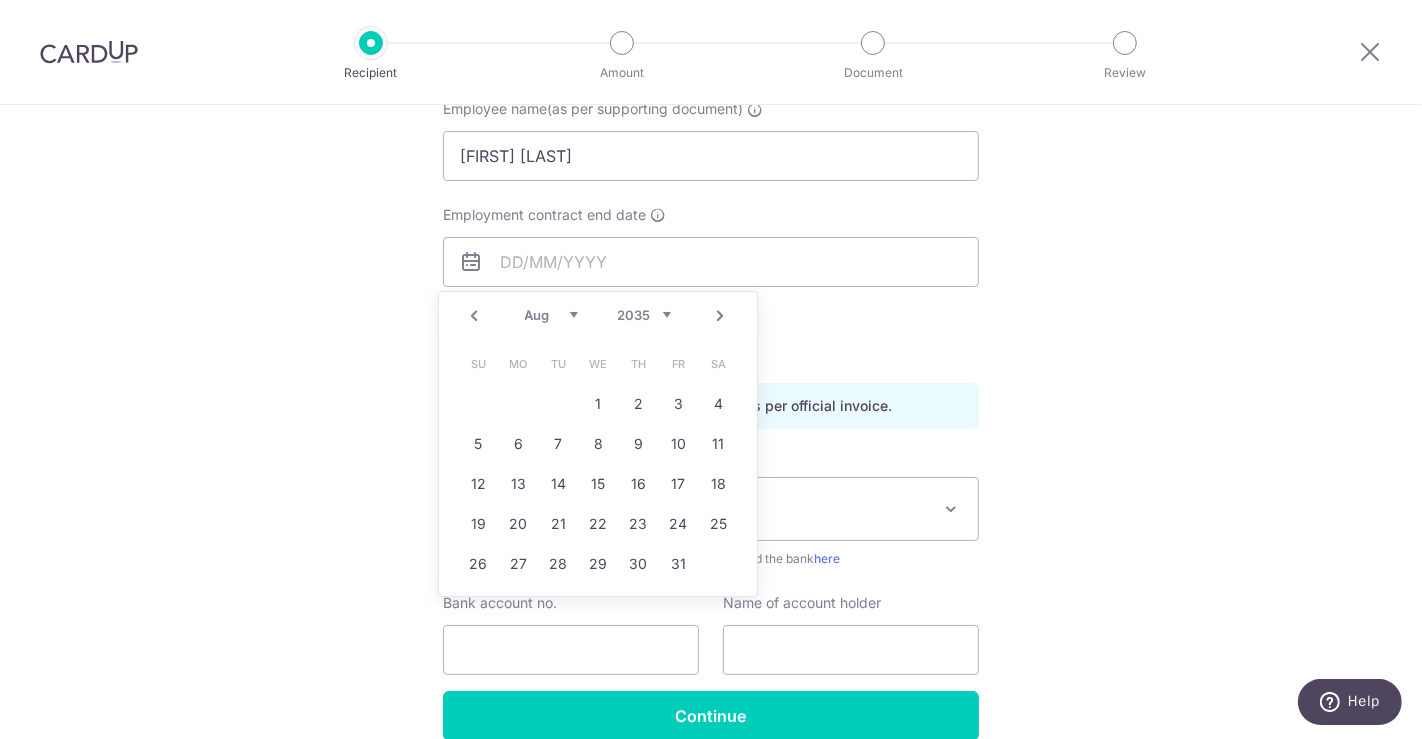 click on "Prev" at bounding box center (475, 316) 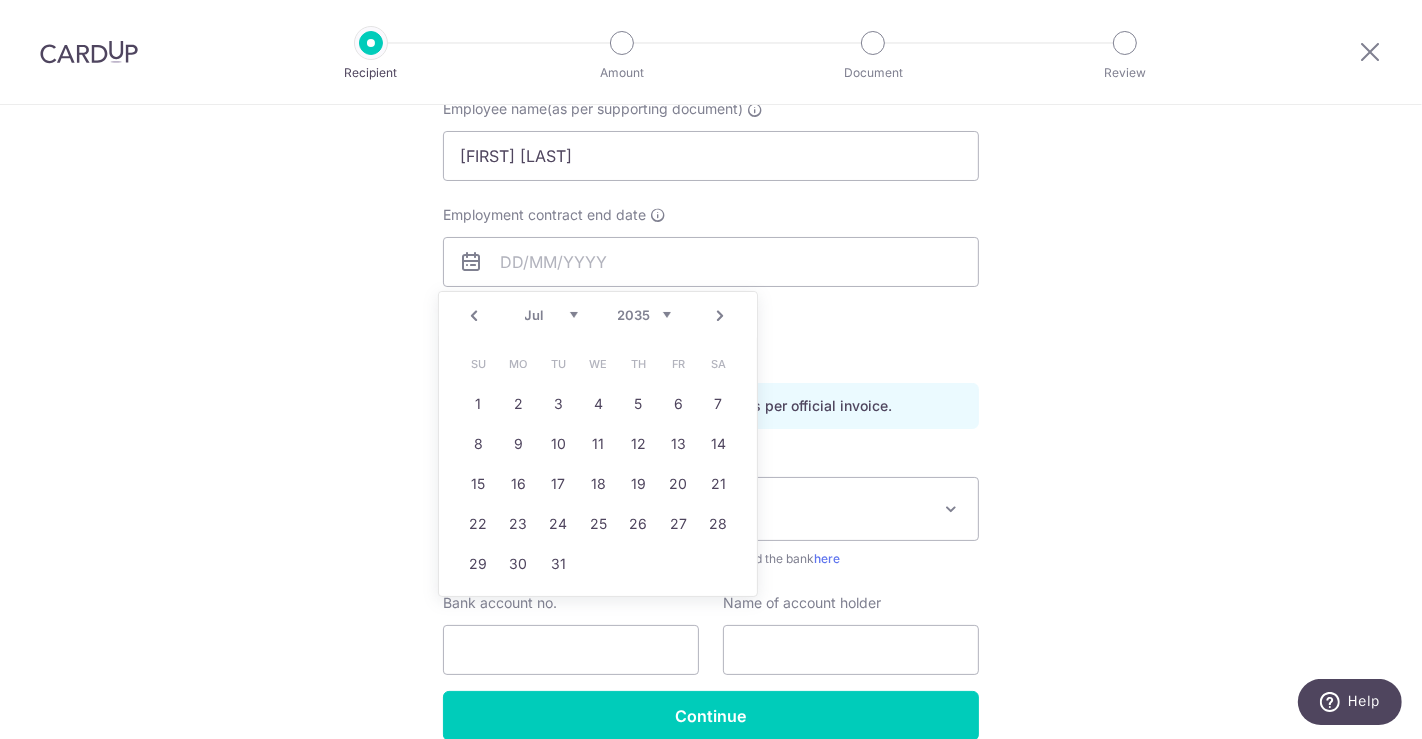 click on "Prev" at bounding box center (475, 316) 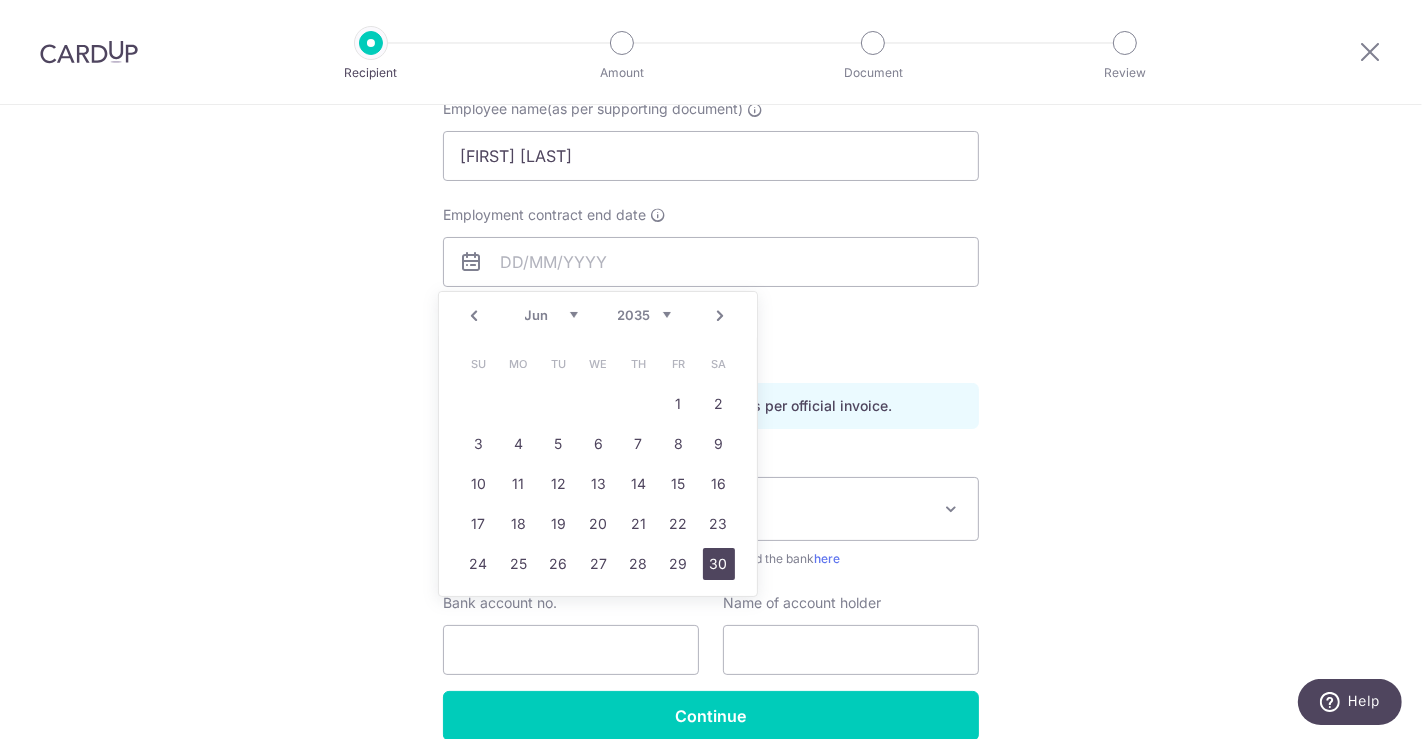 click on "30" at bounding box center (719, 564) 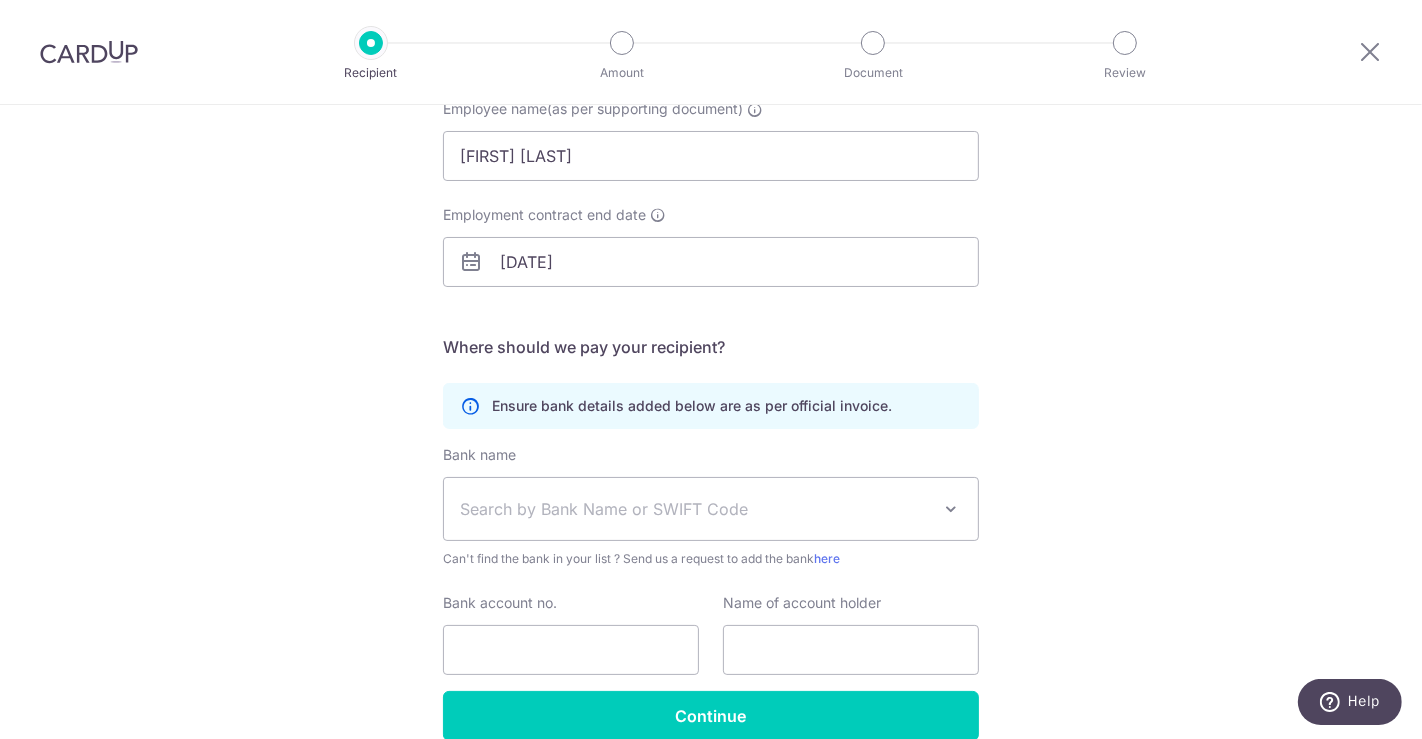 scroll, scrollTop: 316, scrollLeft: 0, axis: vertical 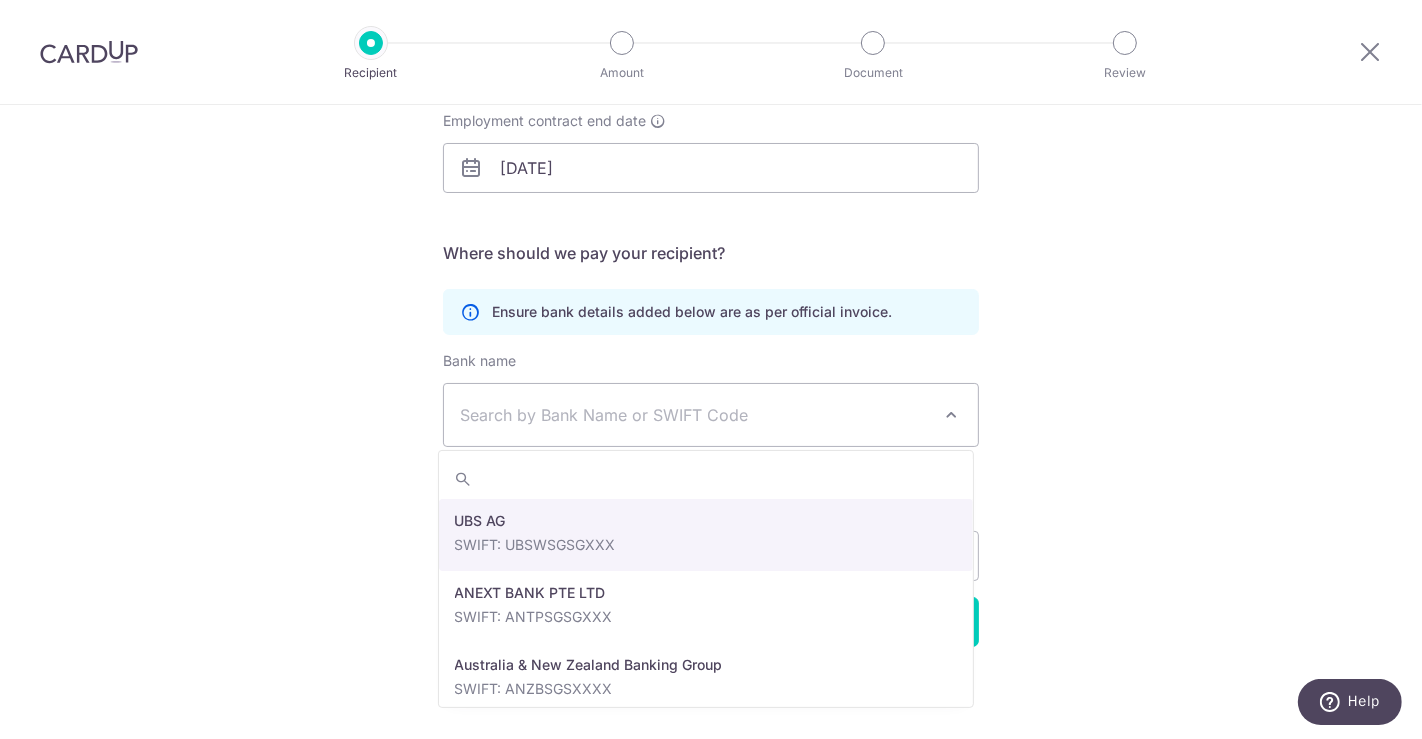 click on "Search by Bank Name or SWIFT Code" at bounding box center [695, 415] 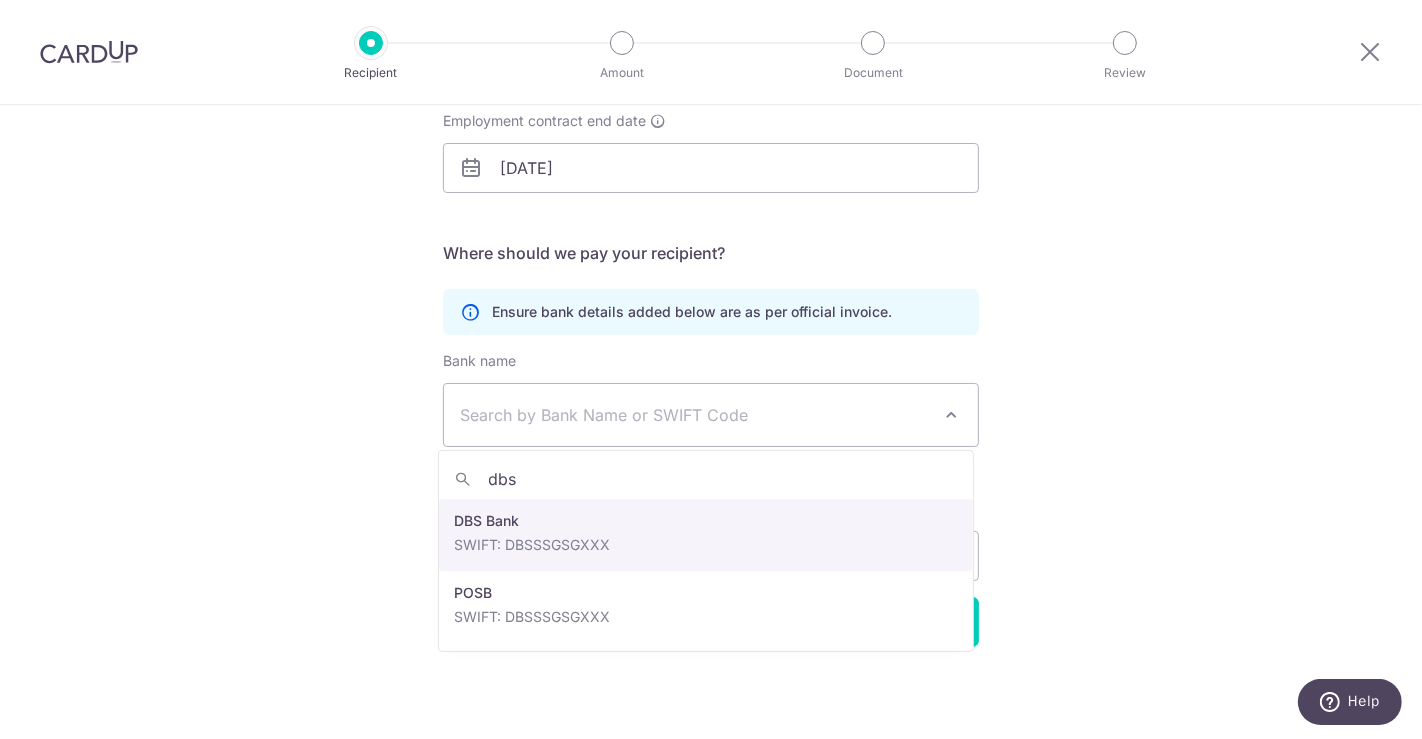 type on "dbs" 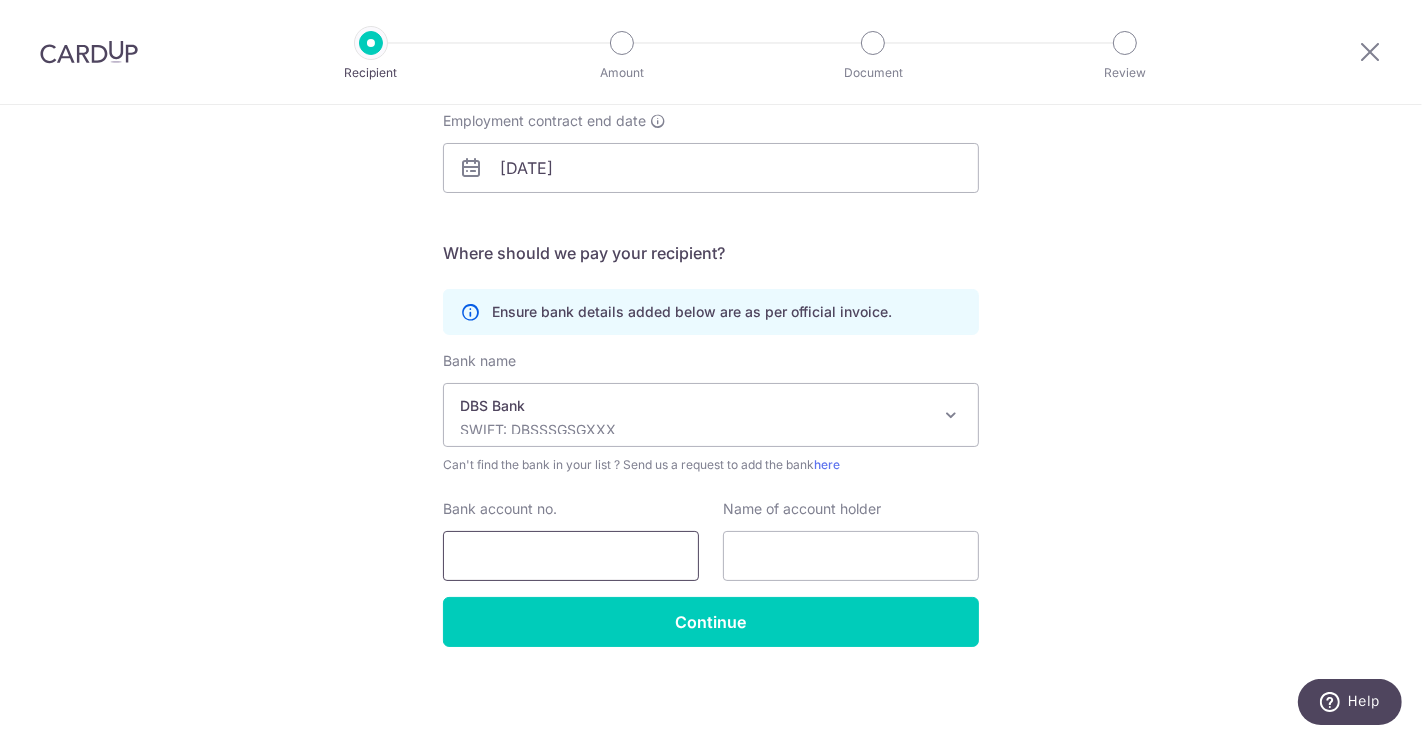 click on "Bank account no." at bounding box center (571, 556) 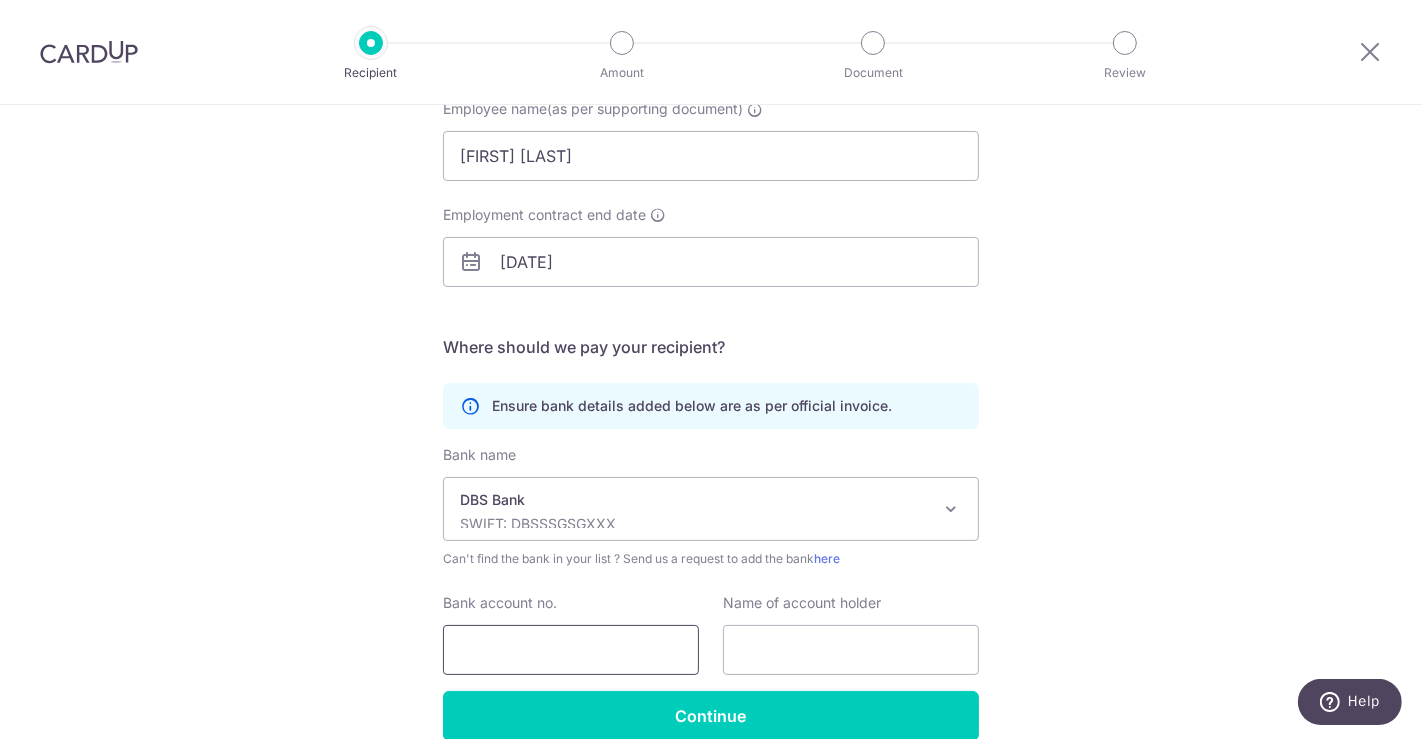 scroll, scrollTop: 316, scrollLeft: 0, axis: vertical 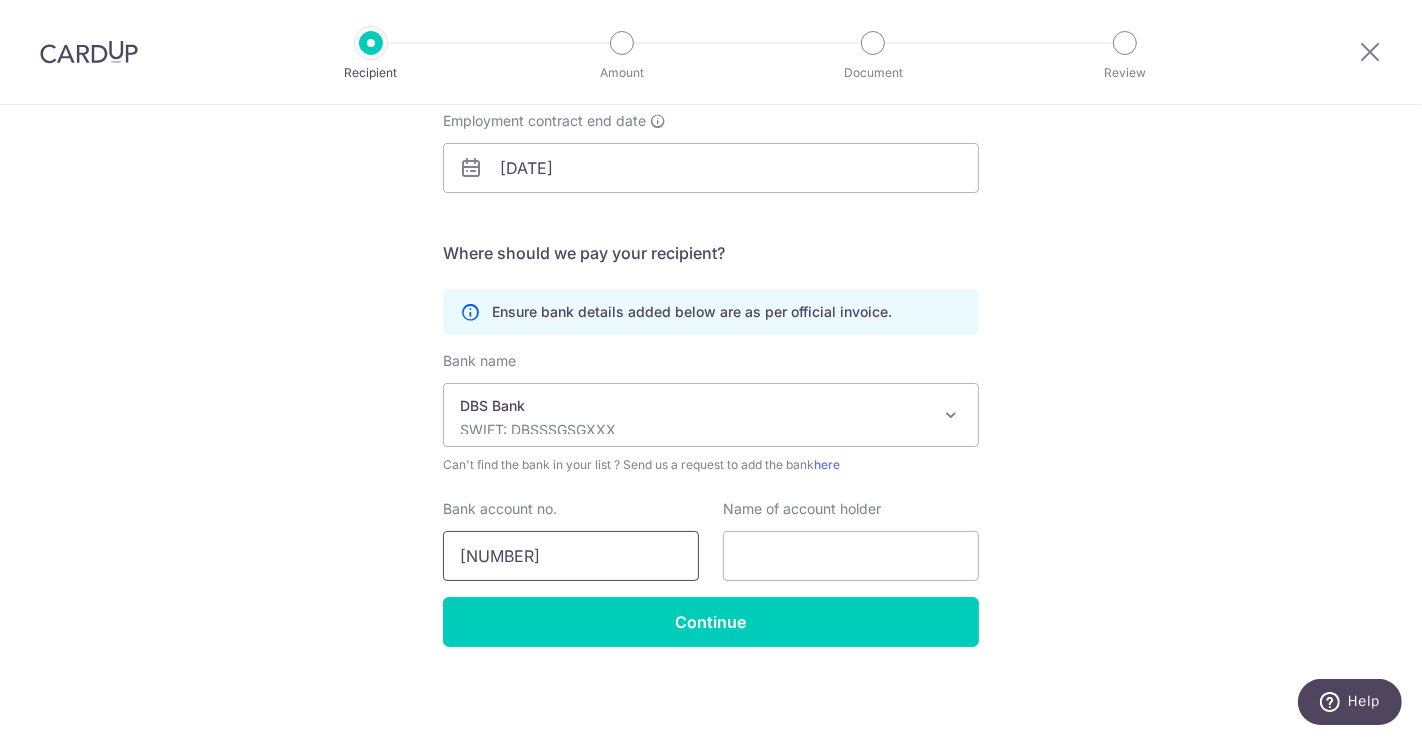 type on "145264456" 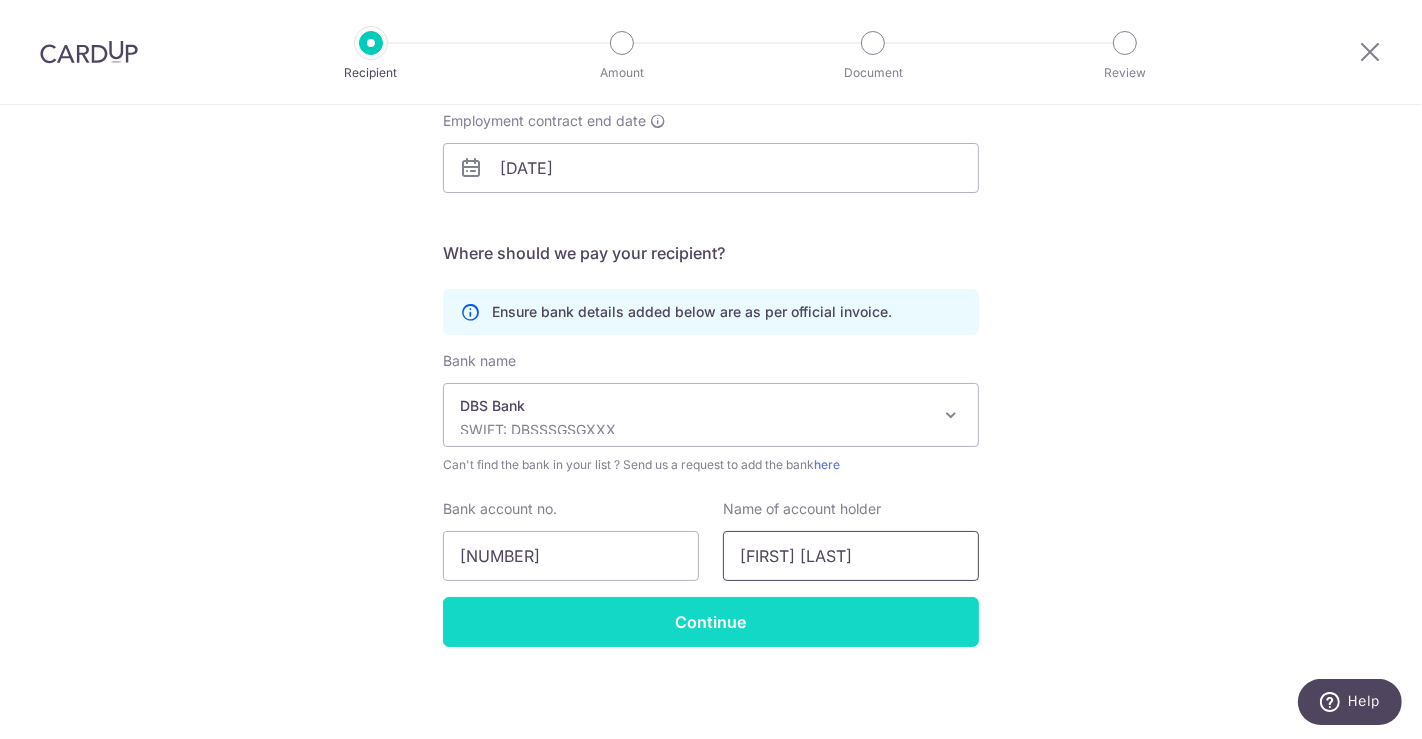 type on "Rachel Lucas" 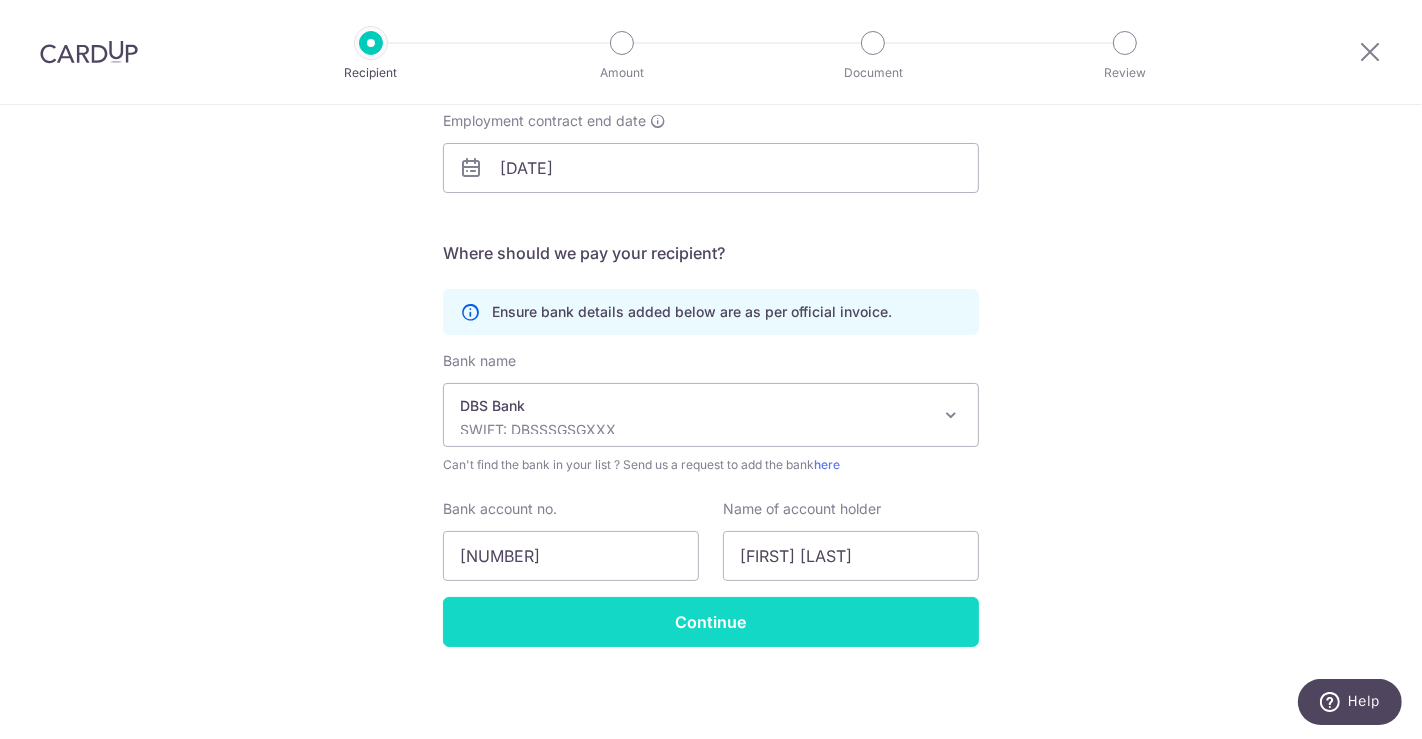 click on "Continue" at bounding box center (711, 622) 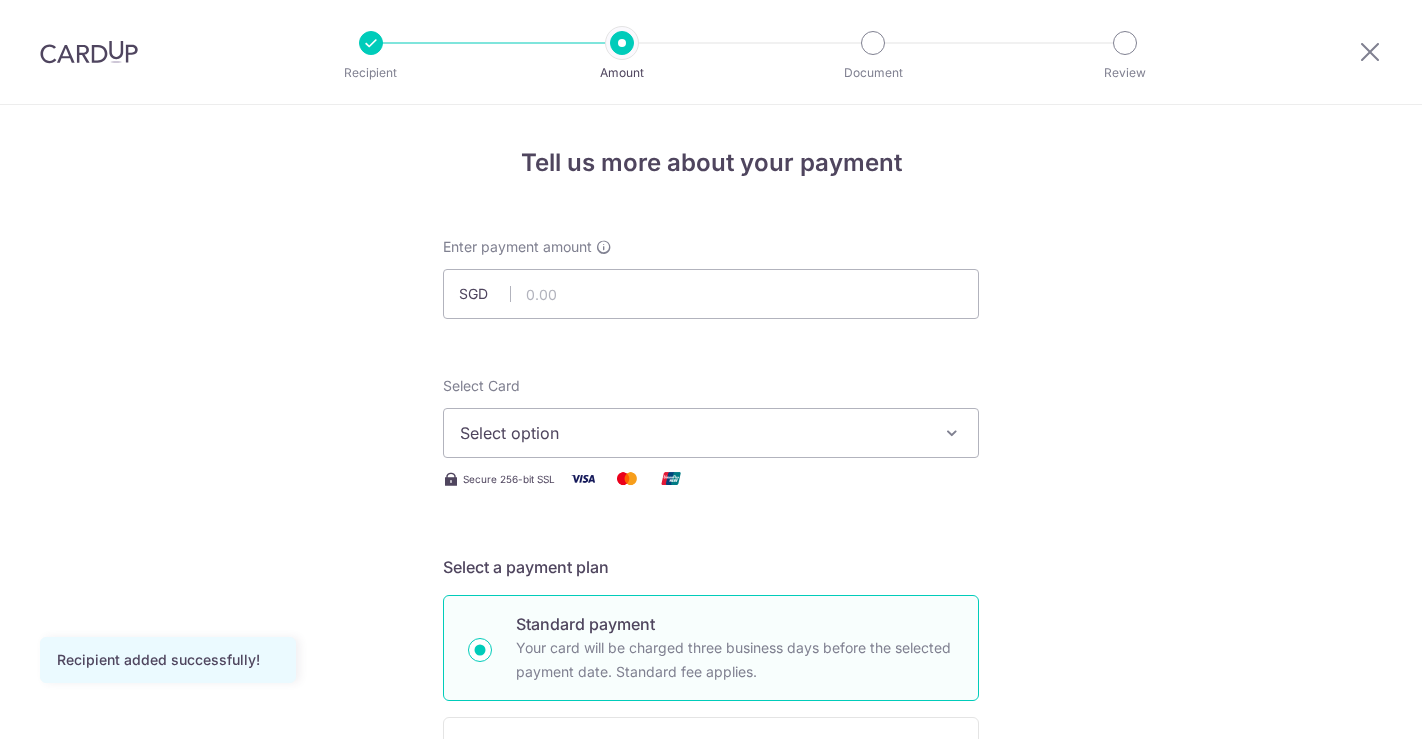 scroll, scrollTop: 0, scrollLeft: 0, axis: both 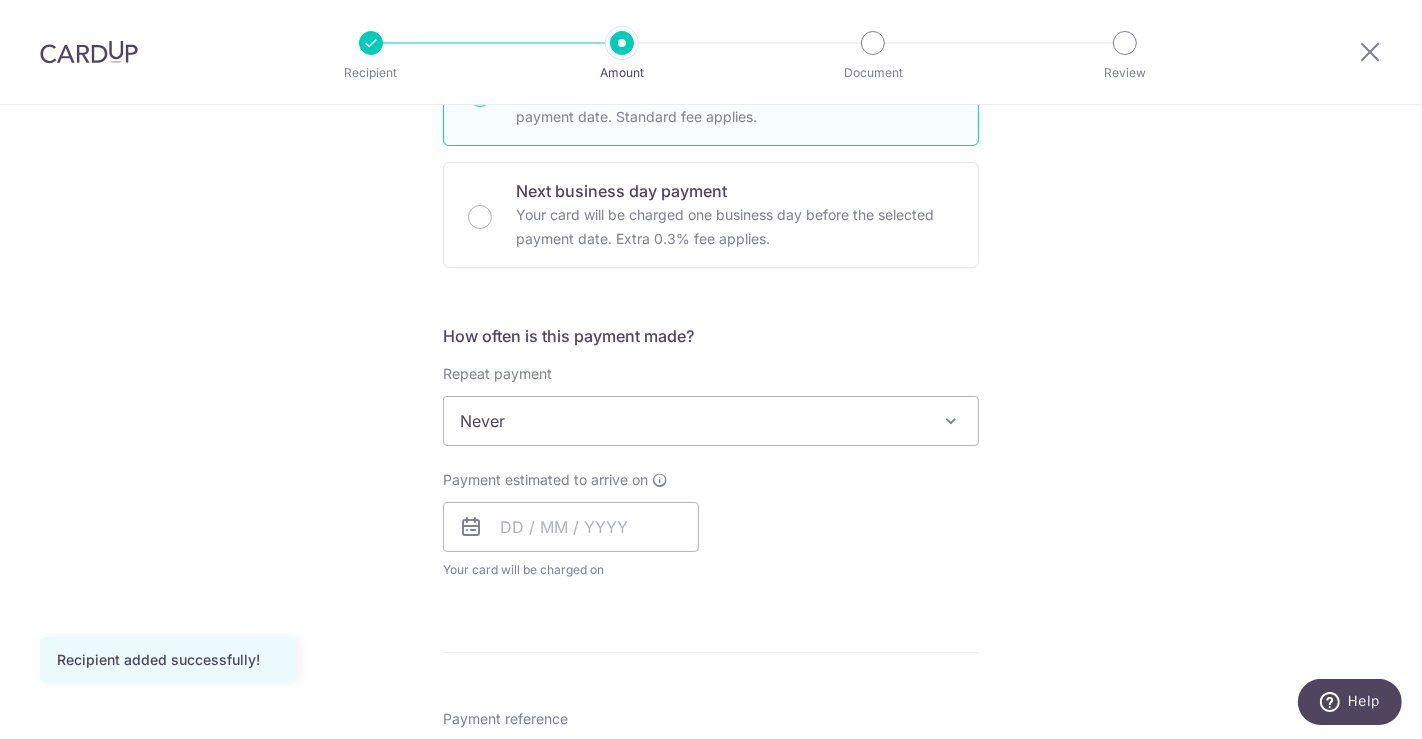 click on "Never" at bounding box center (711, 421) 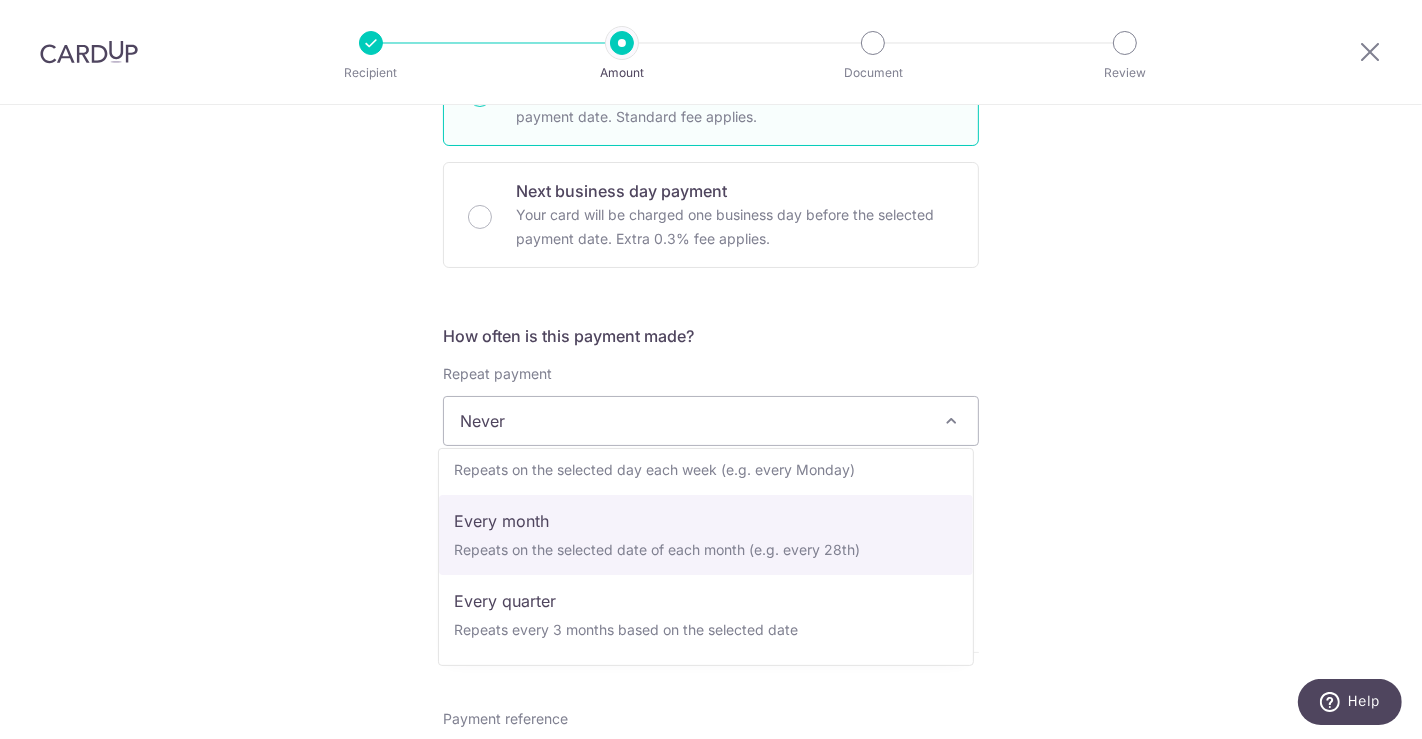 scroll, scrollTop: 88, scrollLeft: 0, axis: vertical 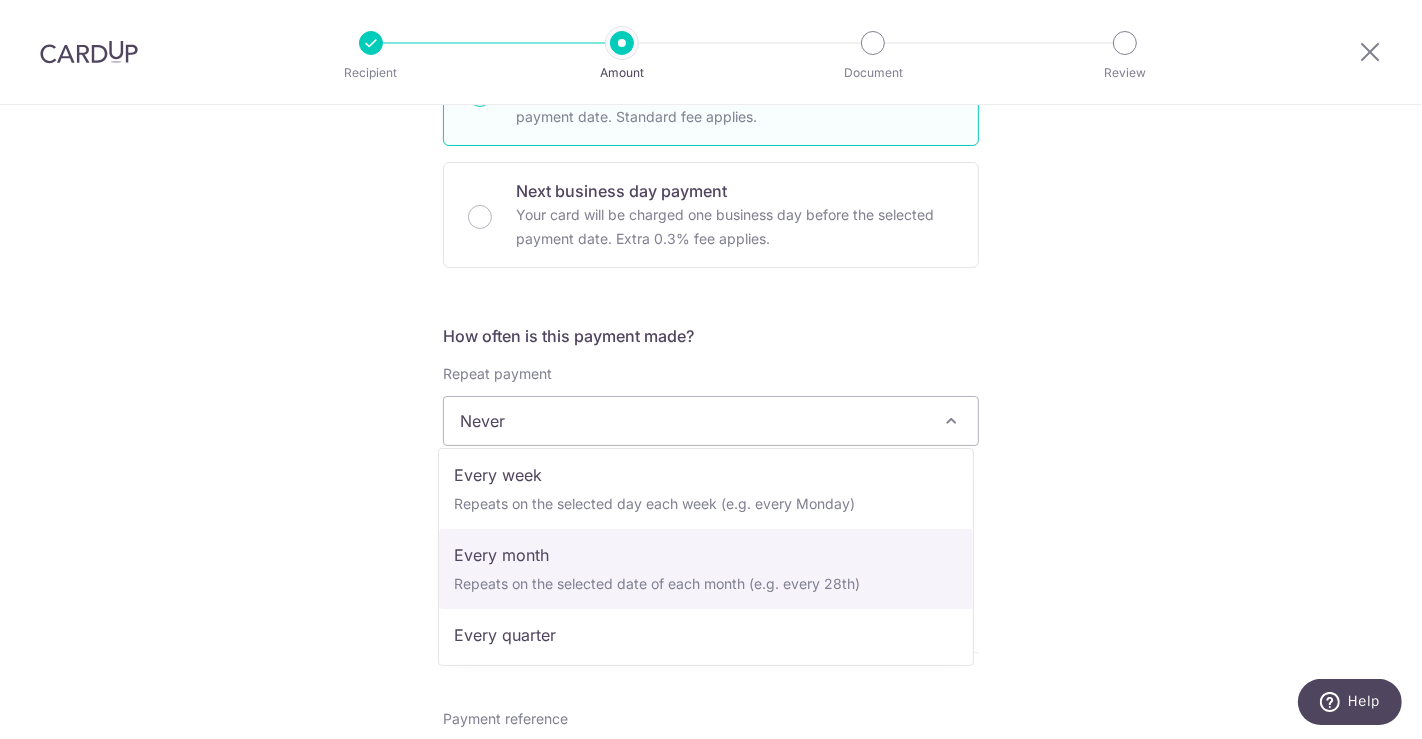 select on "3" 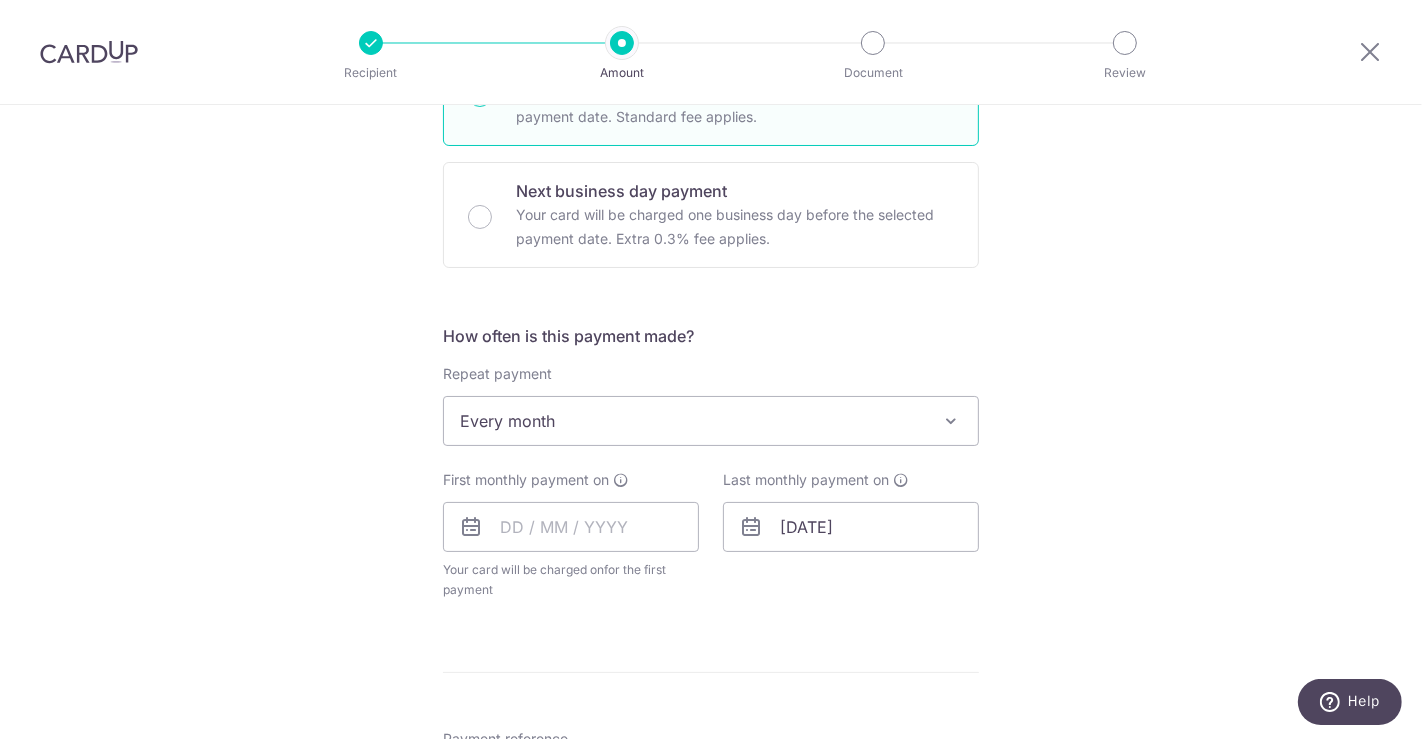 click on "Tell us more about your payment
Enter payment amount
SGD
Recipient added successfully!
Select Card
Select option
Add credit card
Your Cards
**** [LAST_FOUR]
Secure 256-bit SSL
Text
New card details
Card
Secure 256-bit SSL" at bounding box center [711, 464] 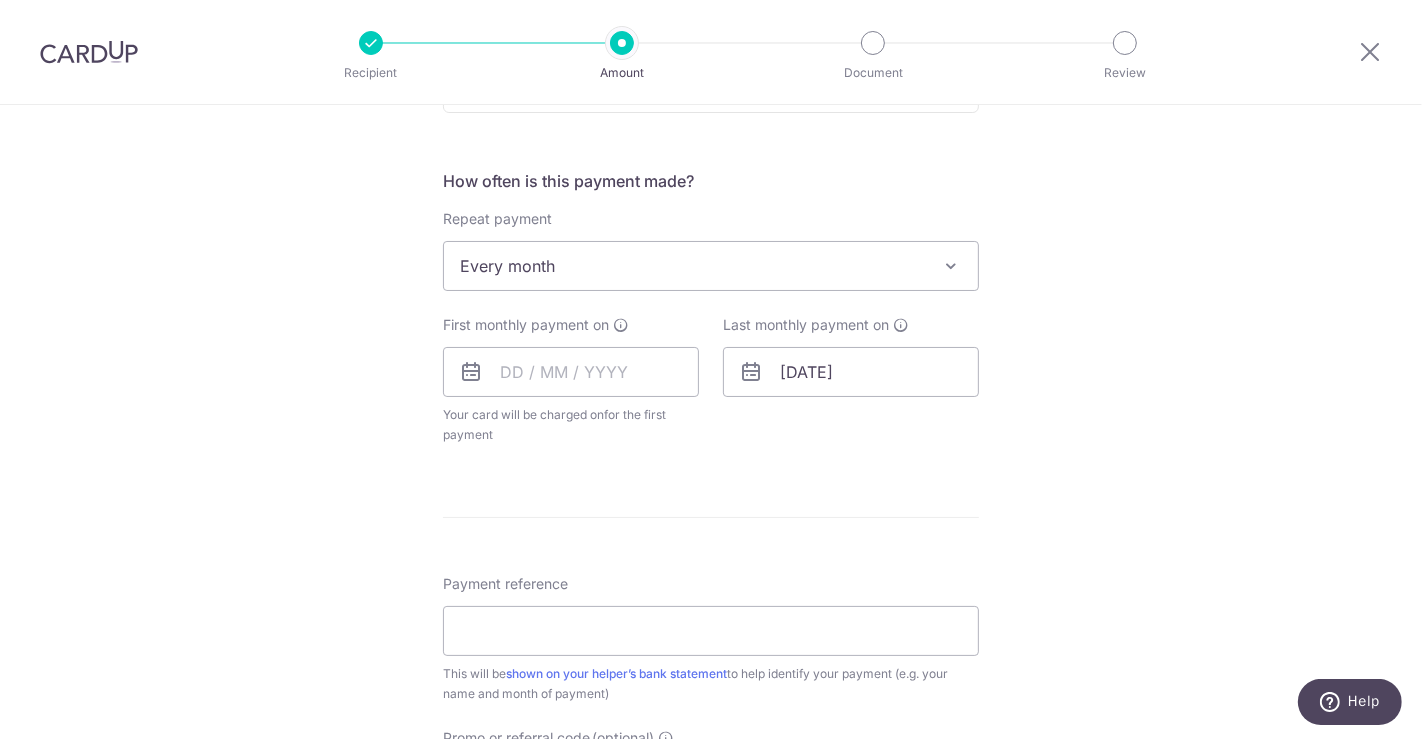 scroll, scrollTop: 777, scrollLeft: 0, axis: vertical 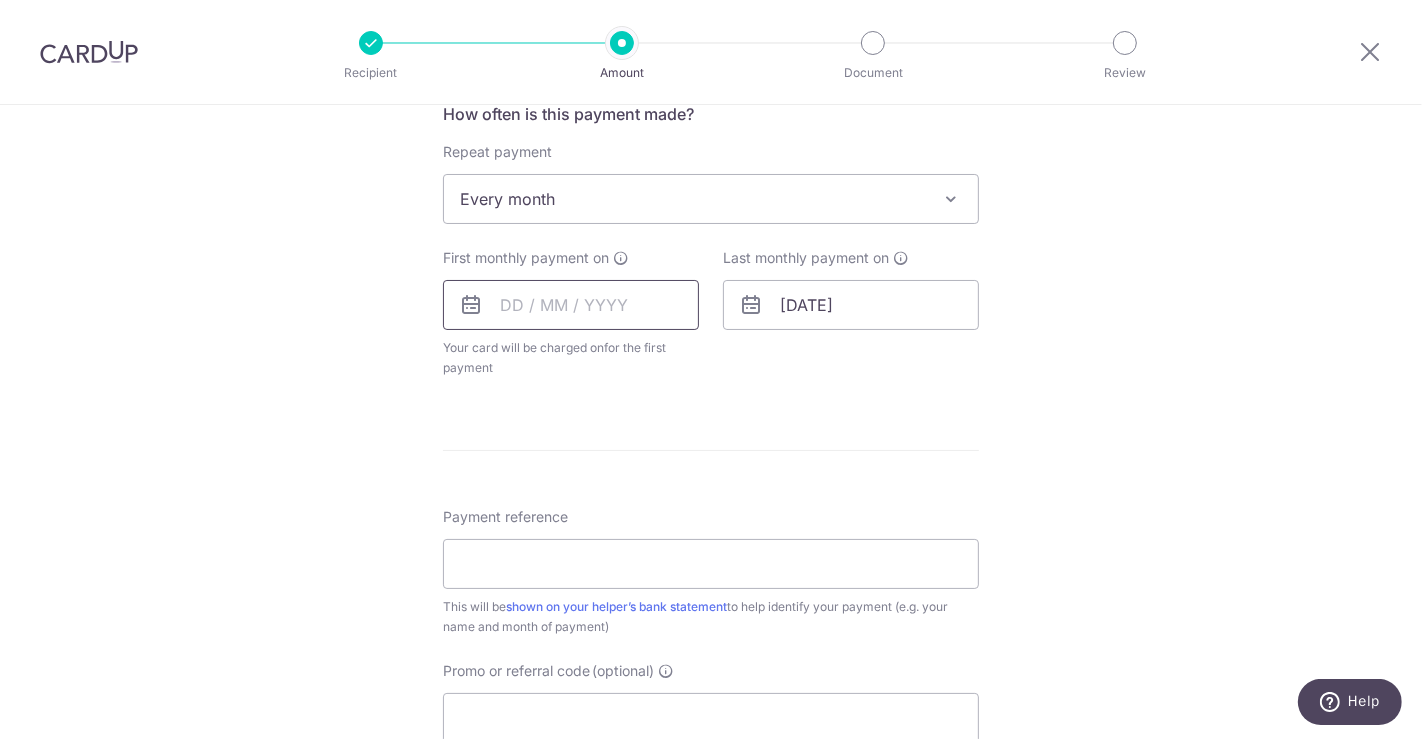 click at bounding box center [571, 305] 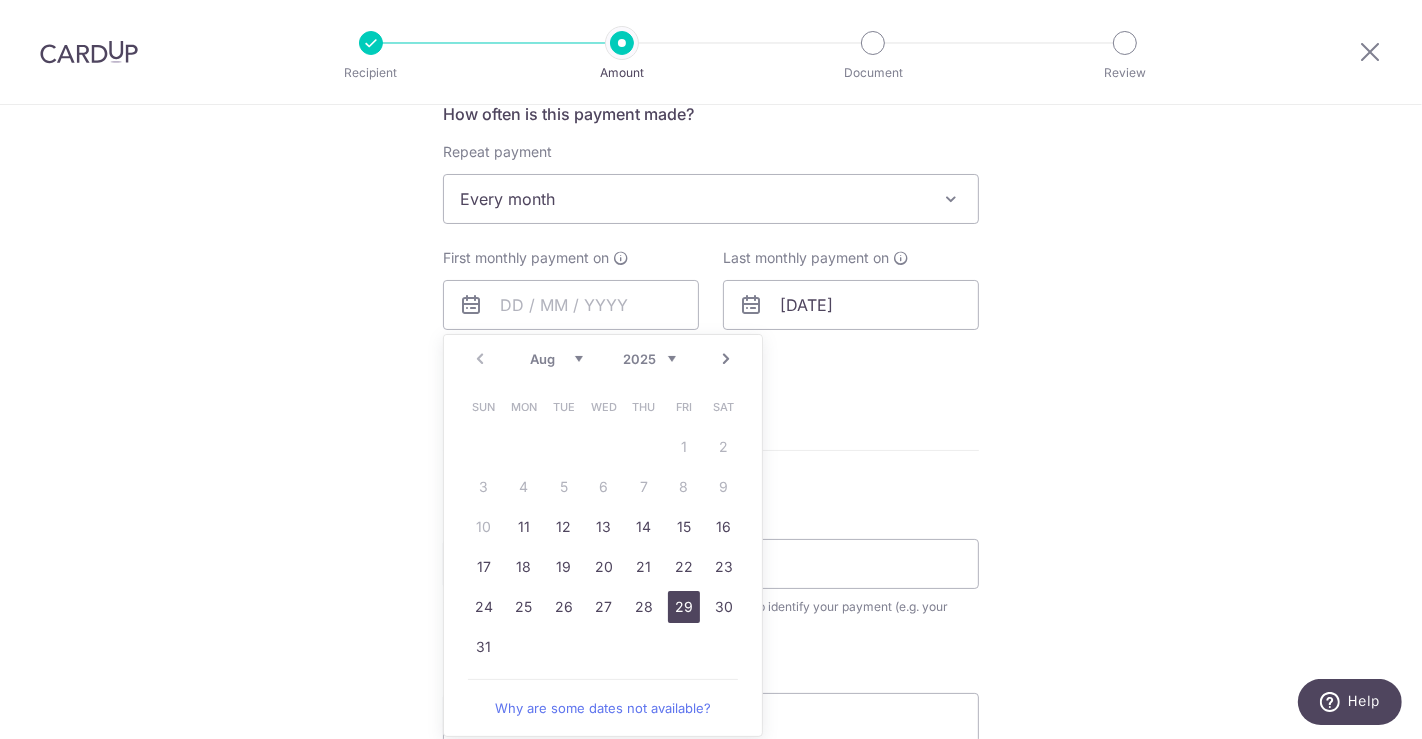 click on "29" at bounding box center (684, 607) 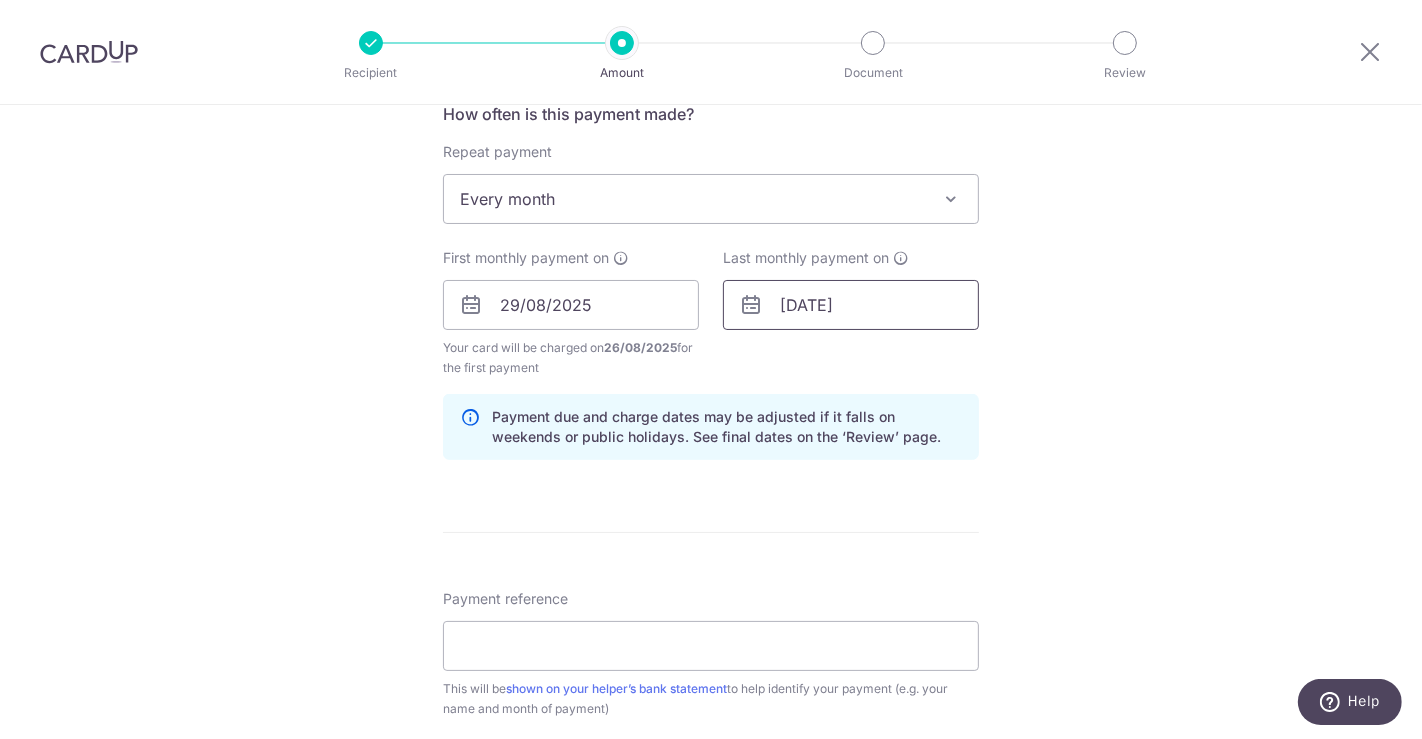 click on "[DATE]" at bounding box center (851, 305) 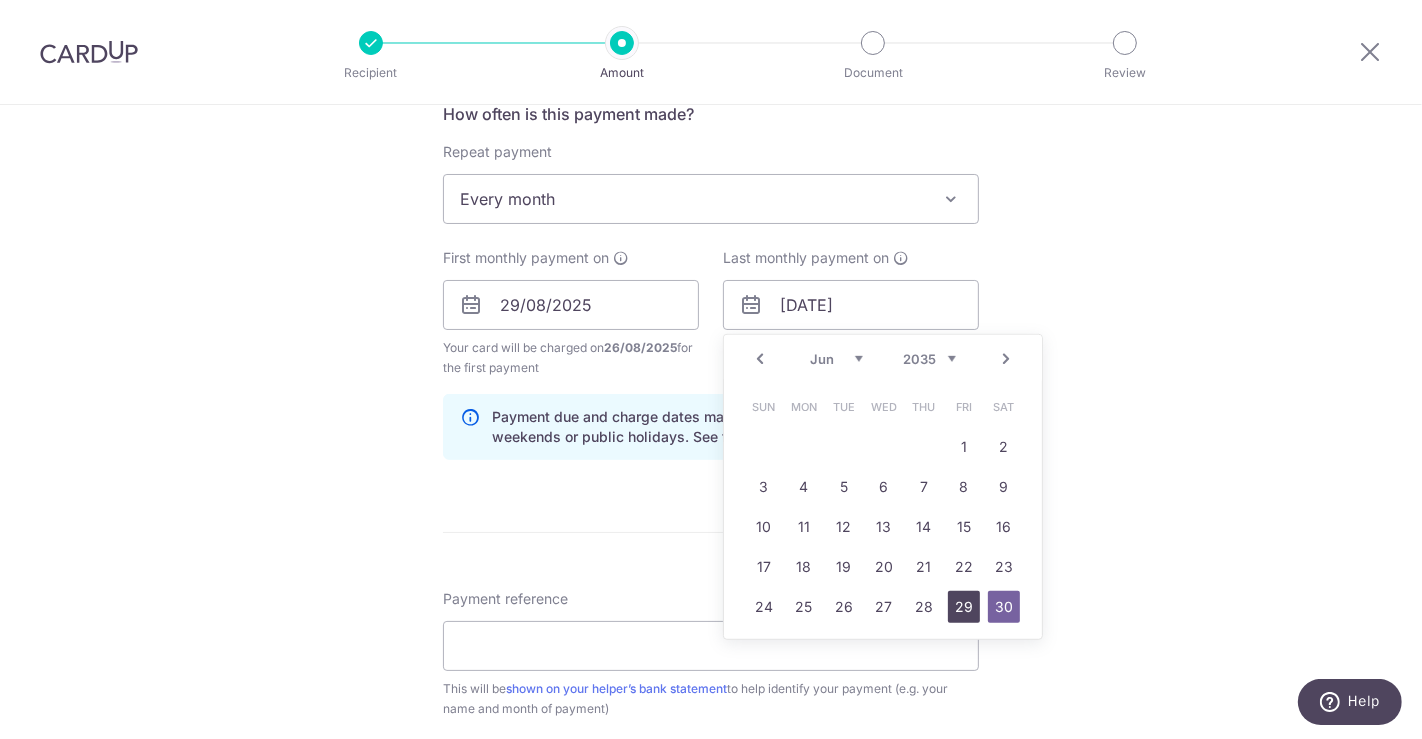 click on "29" at bounding box center (964, 607) 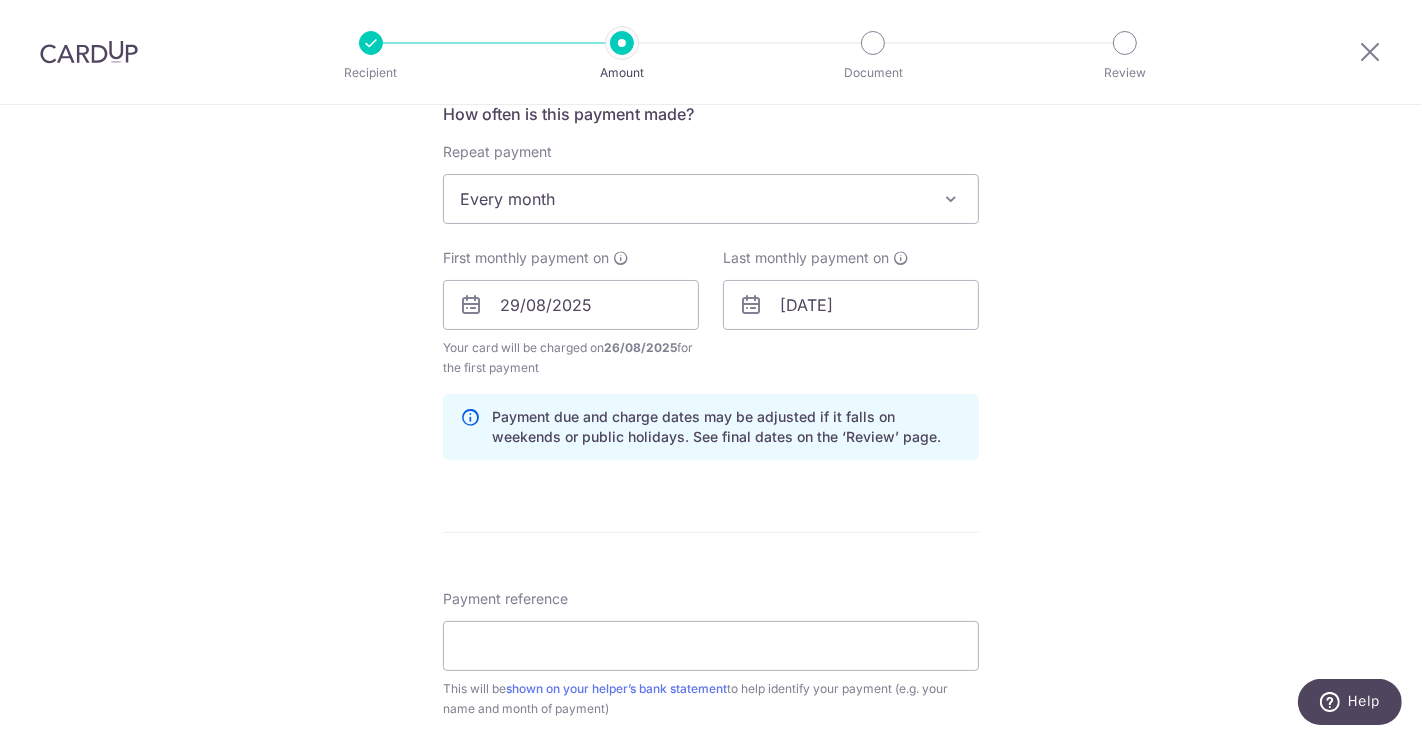click on "Tell us more about your payment
Enter payment amount
SGD
Recipient added successfully!
Select Card
Select option
Add credit card
Your Cards
**** [LAST_FOUR]
Secure 256-bit SSL
Text
New card details
Card
Secure 256-bit SSL" at bounding box center [711, 283] 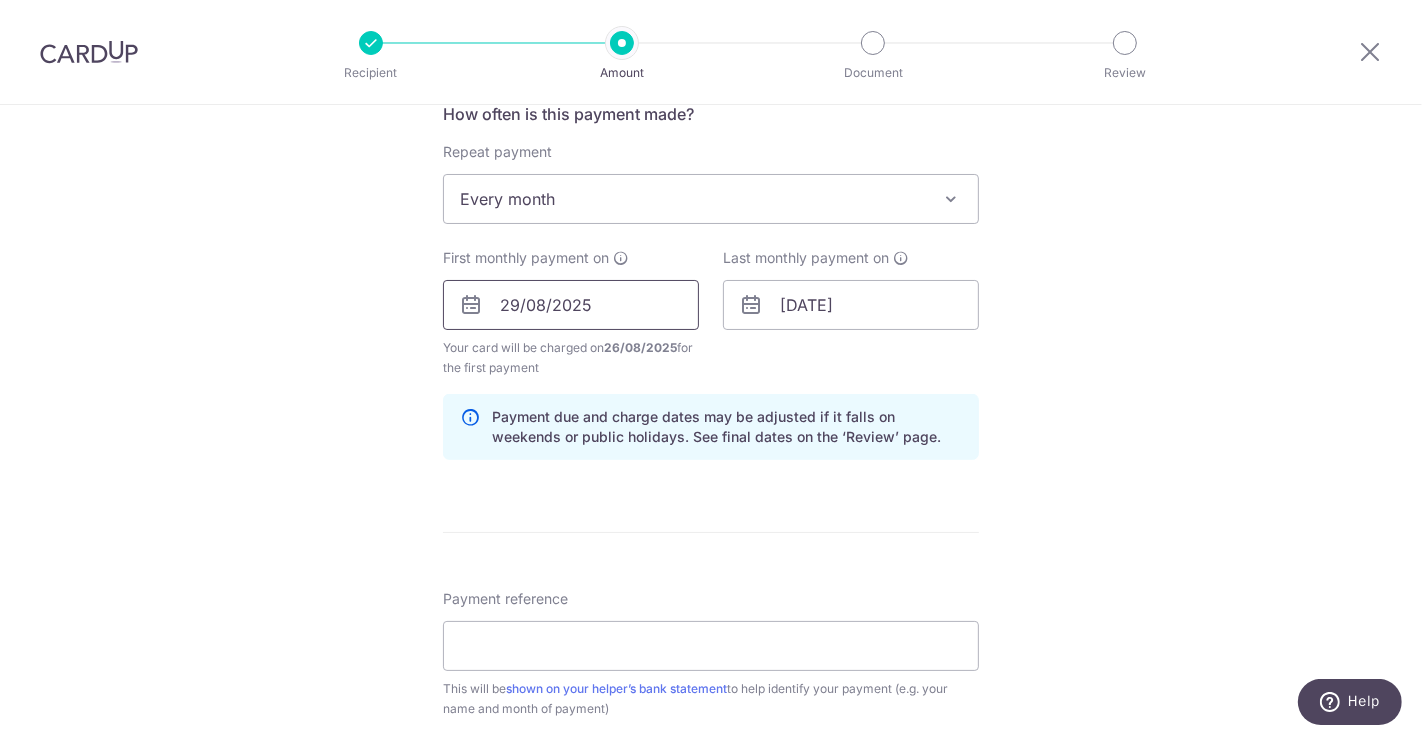 click on "29/08/2025" at bounding box center [571, 305] 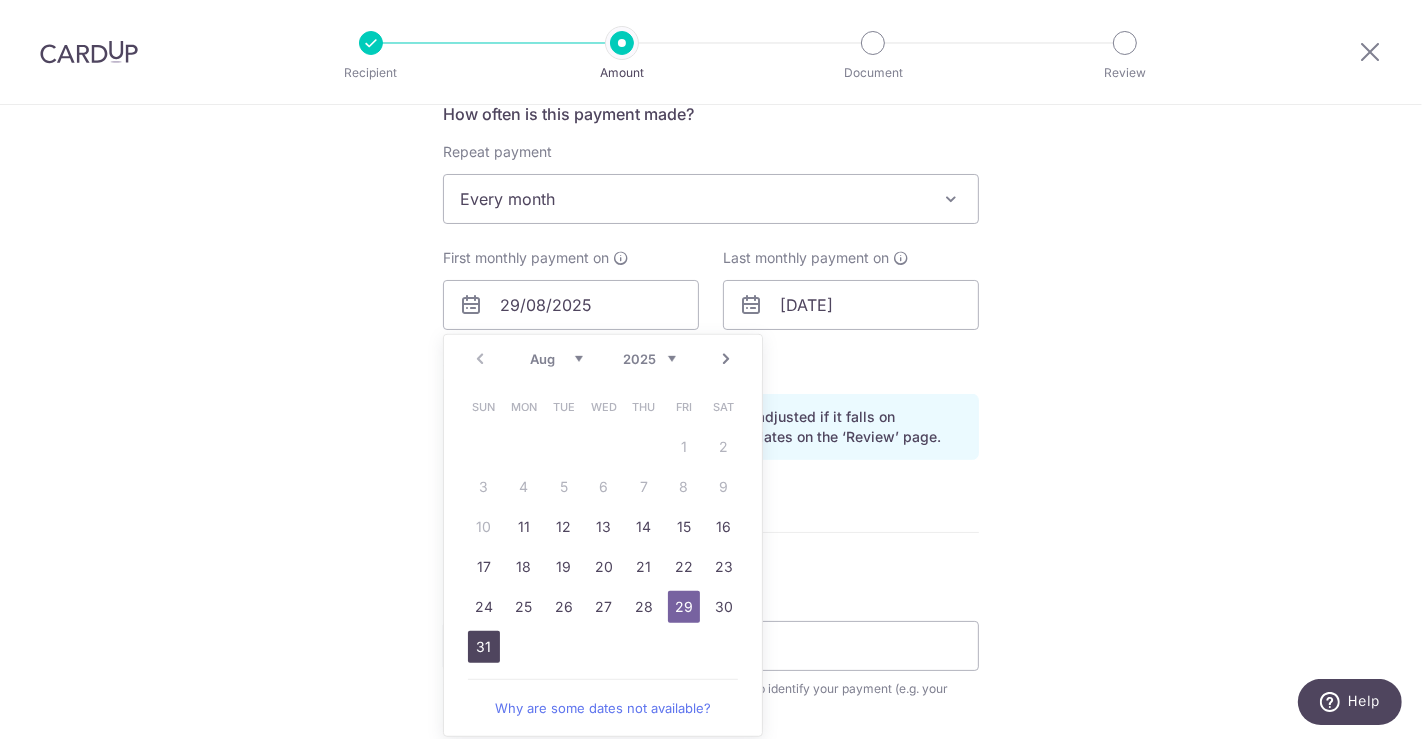 click on "31" at bounding box center [484, 647] 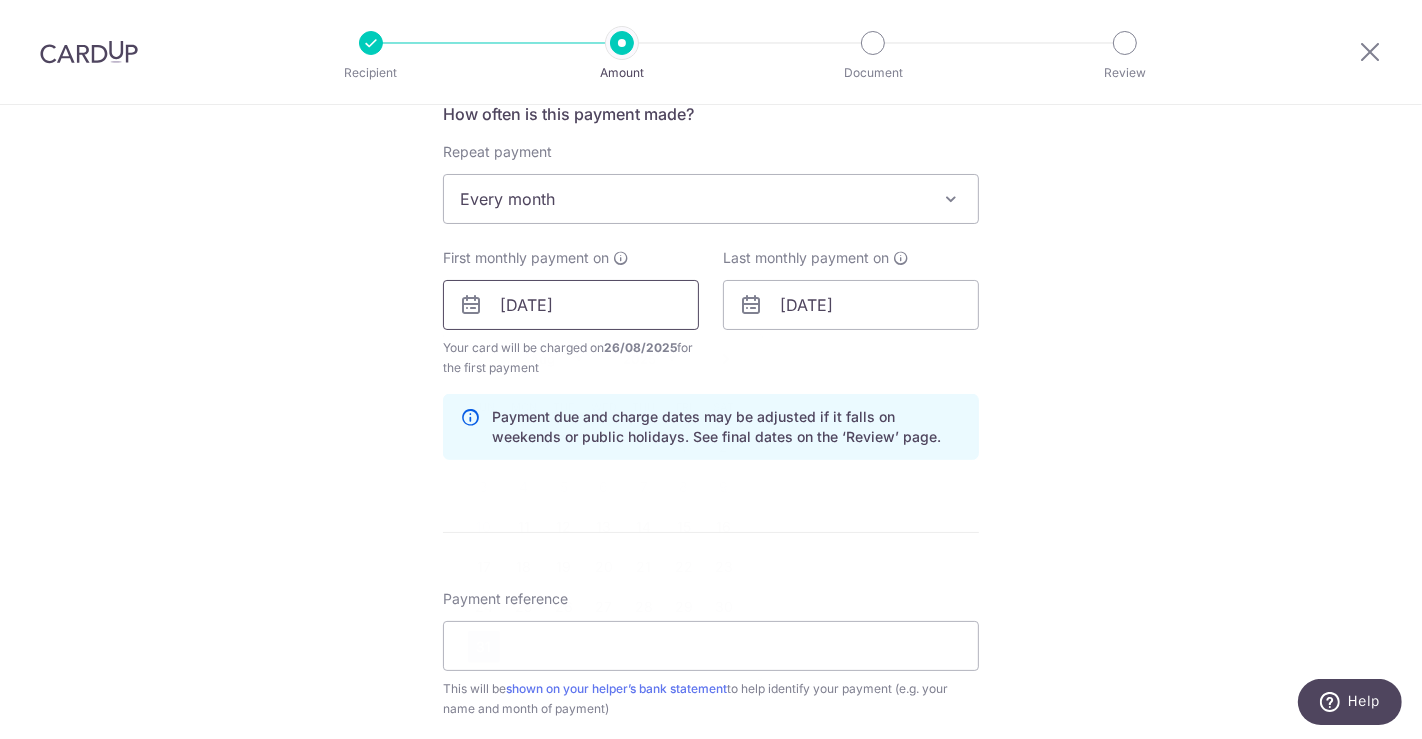 click on "[DATE]" at bounding box center [571, 305] 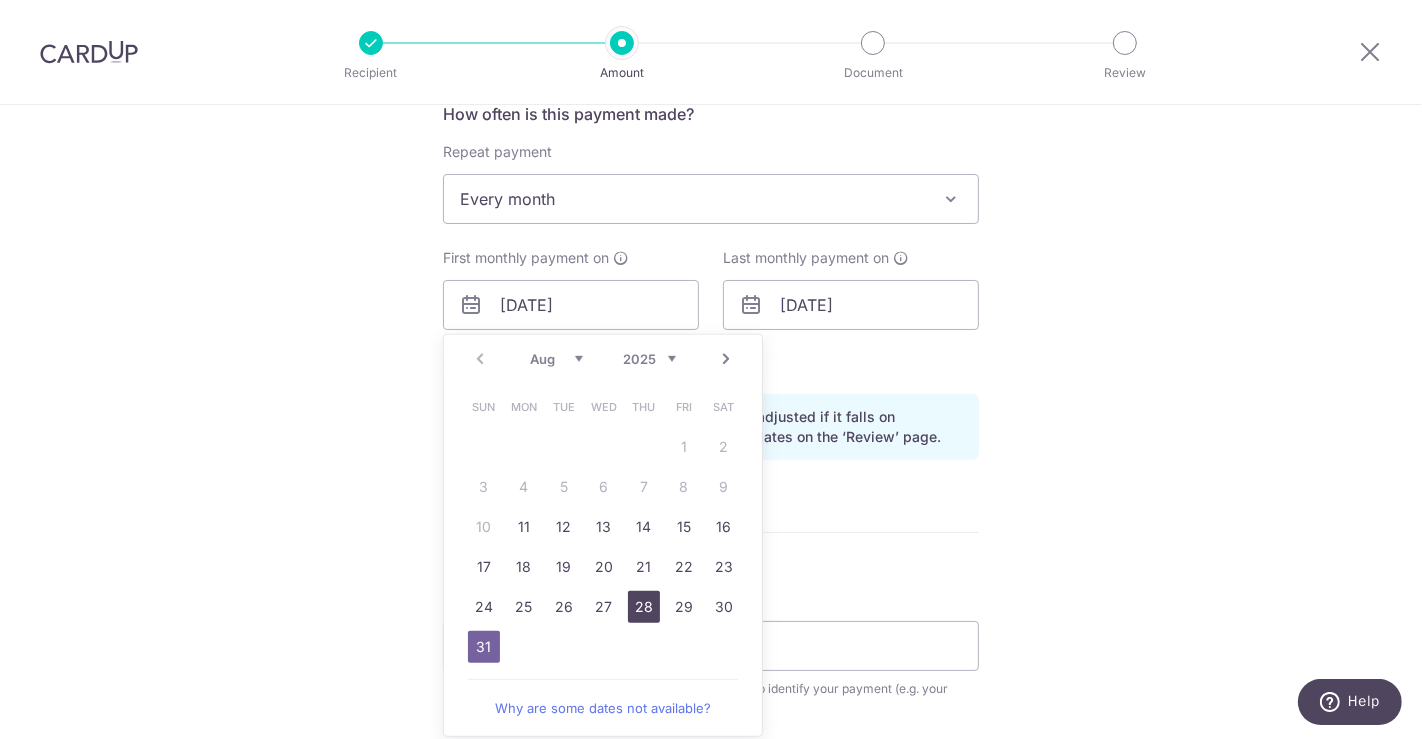 click on "28" at bounding box center (644, 607) 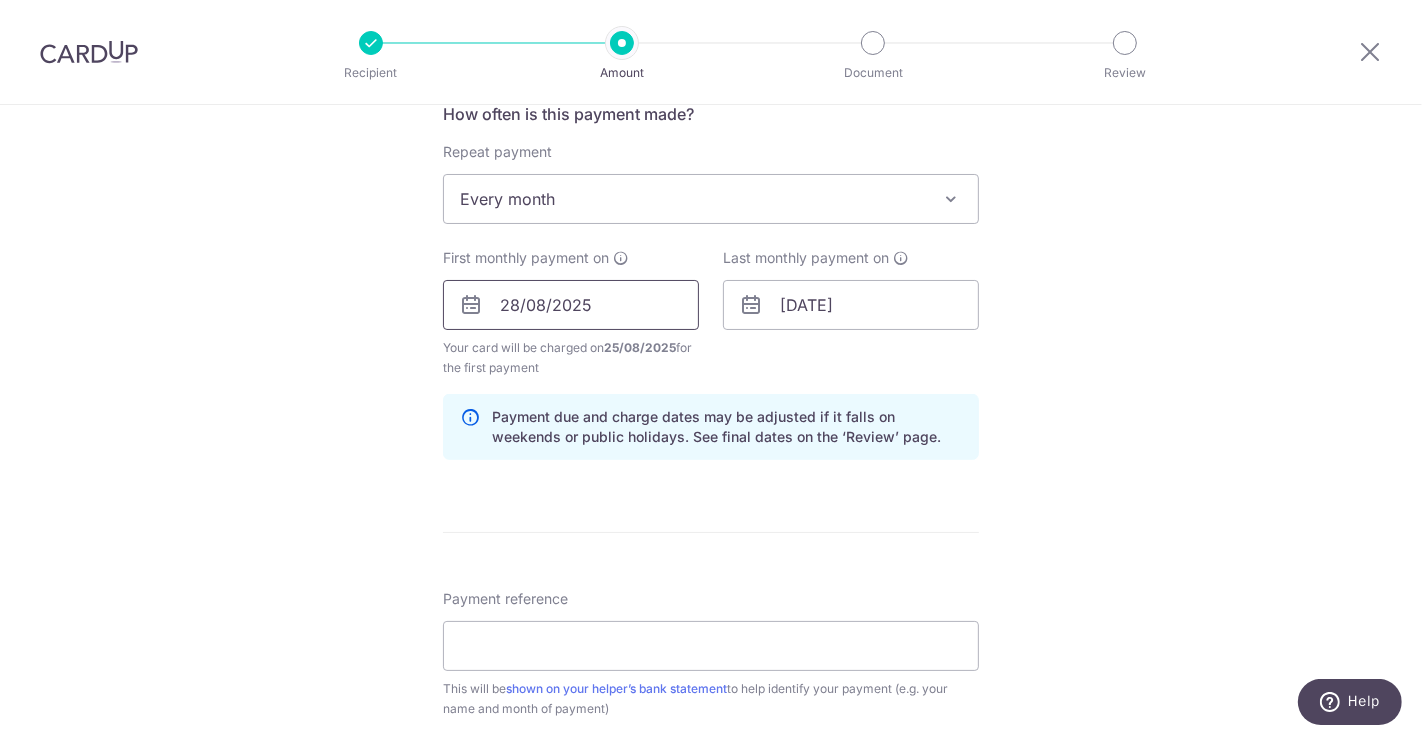 click on "28/08/2025" at bounding box center (571, 305) 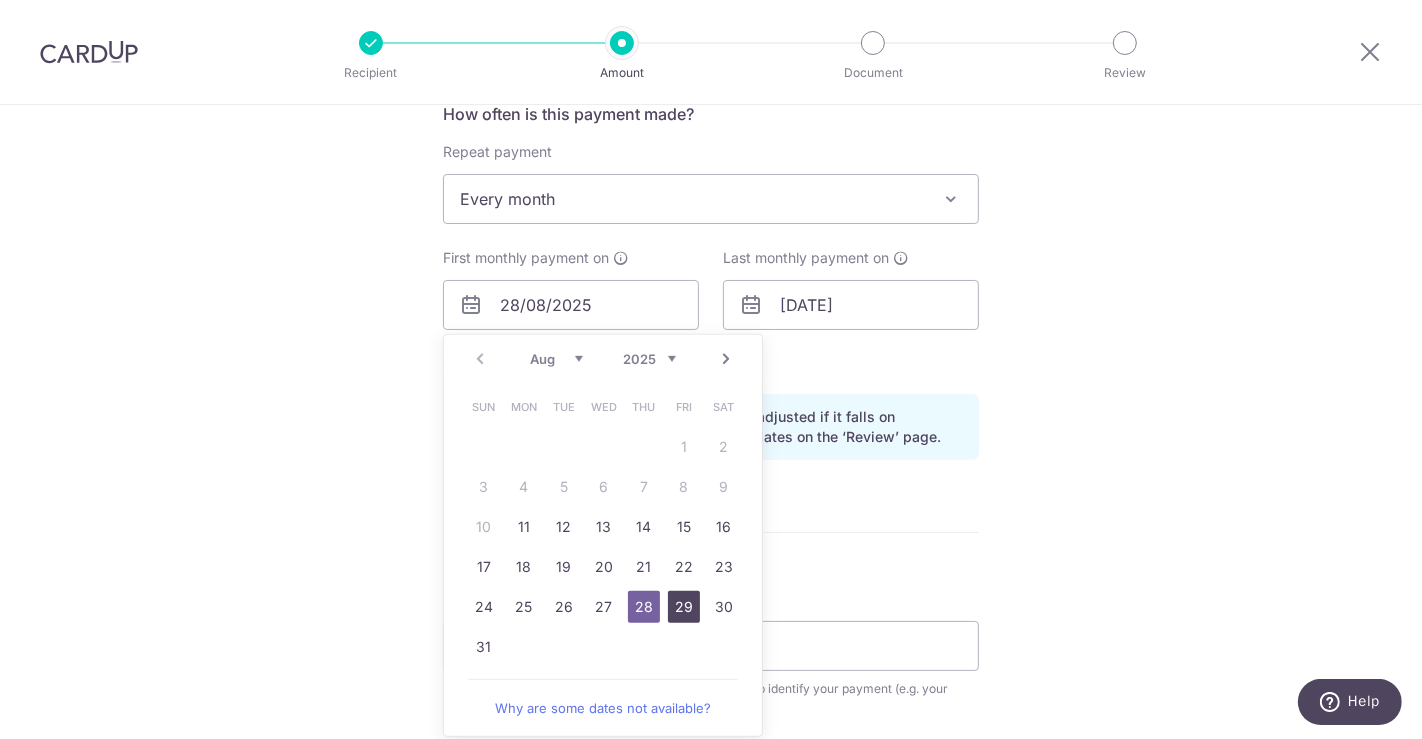 click on "29" at bounding box center (684, 607) 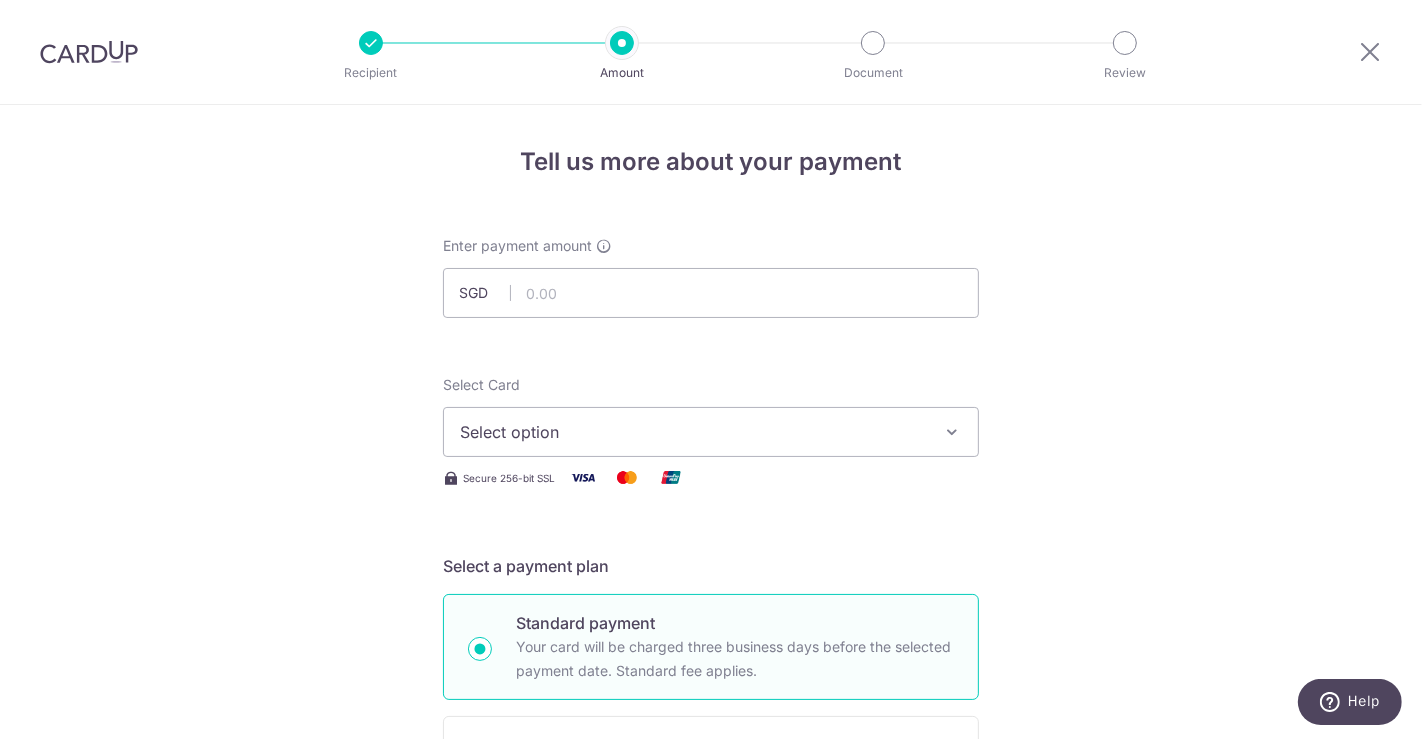 scroll, scrollTop: 0, scrollLeft: 0, axis: both 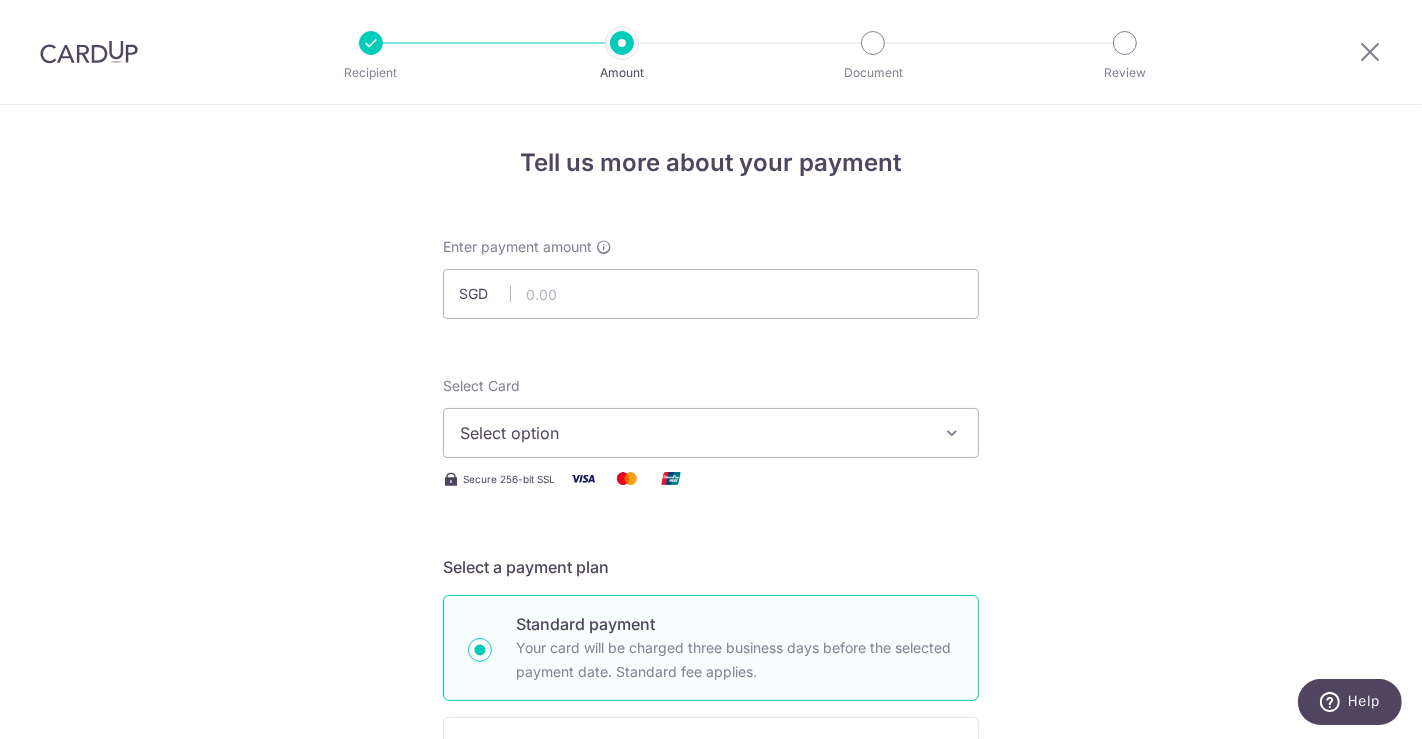 click on "Select option" at bounding box center (693, 433) 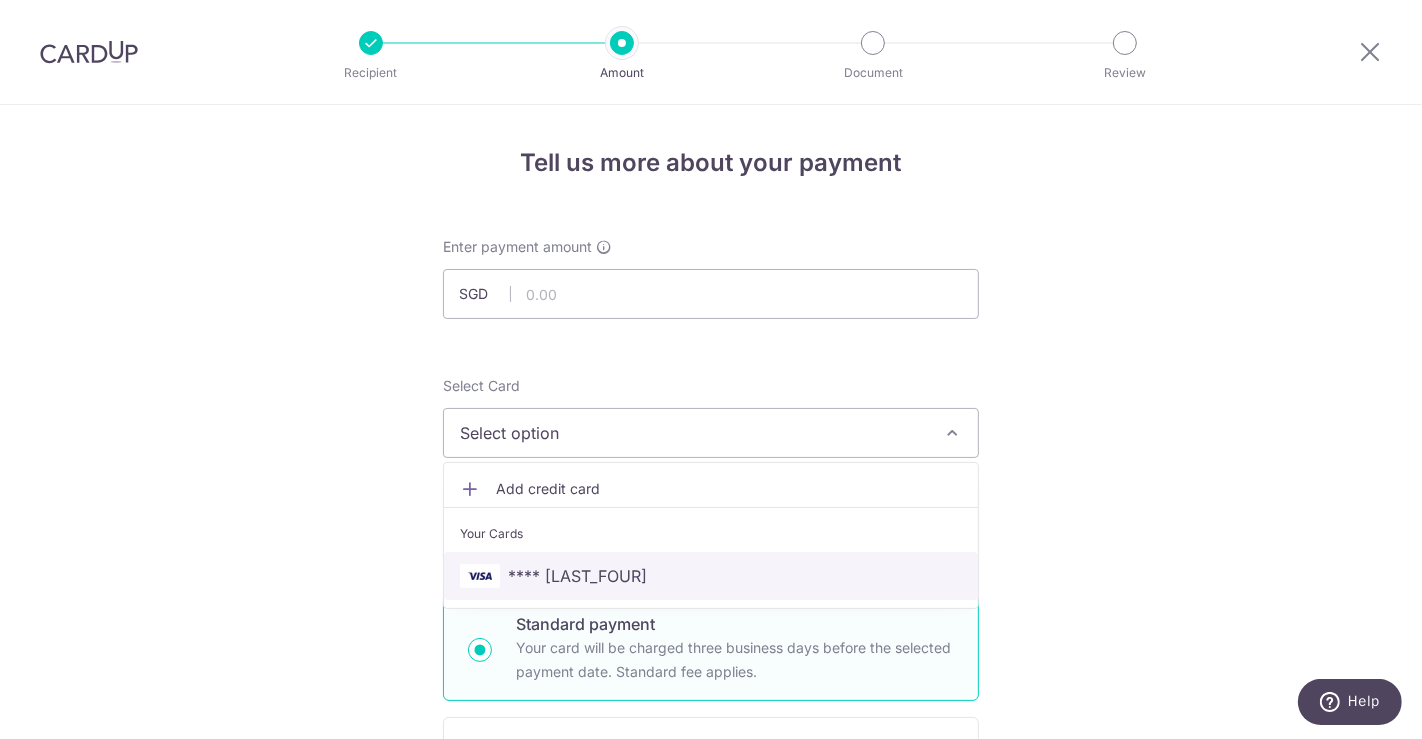 click on "**** [LAST_FOUR]" at bounding box center (711, 576) 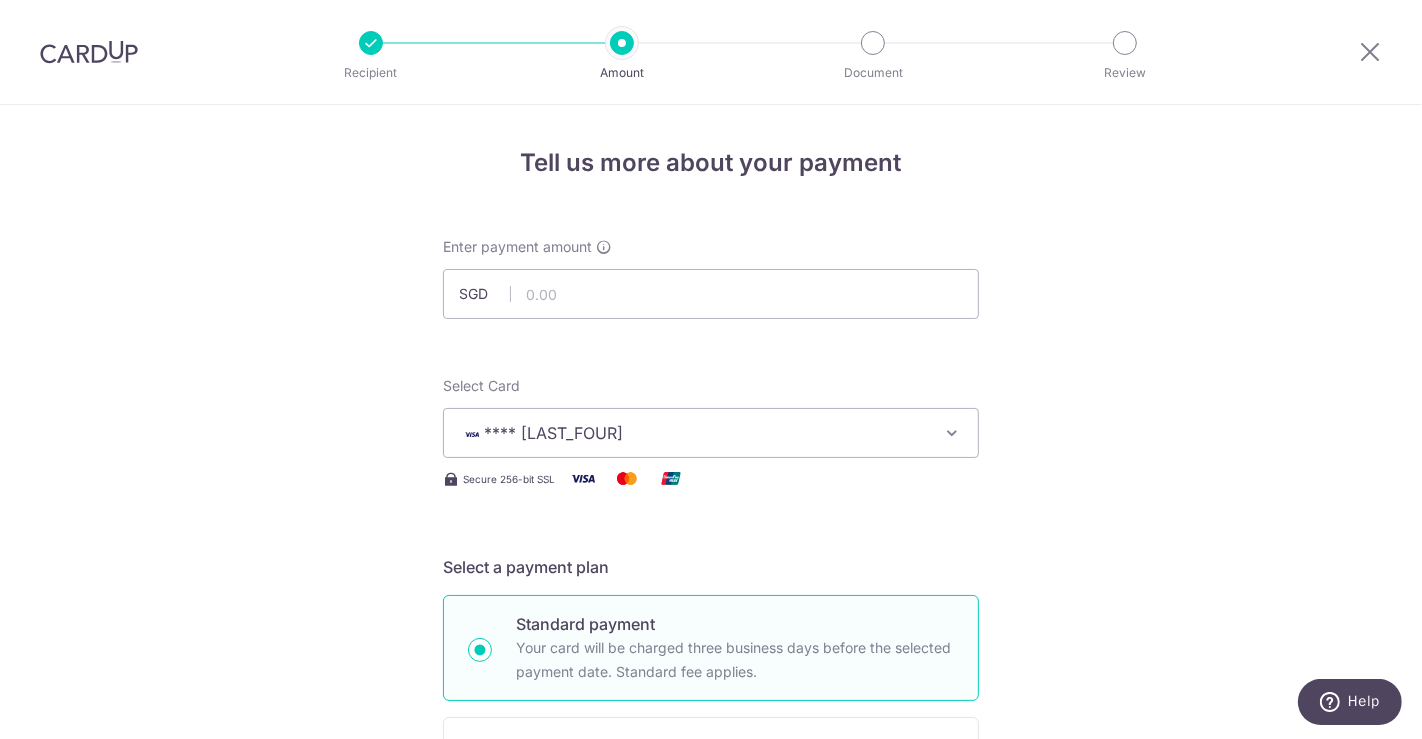 click on "Enter payment amount
SGD
Recipient added successfully!
Select Card
**** [LAST_FOUR]
Add credit card
Your Cards
**** [LAST_FOUR]
Secure 256-bit SSL
Text
New card details
Card
Secure 256-bit SSL" at bounding box center (711, 1079) 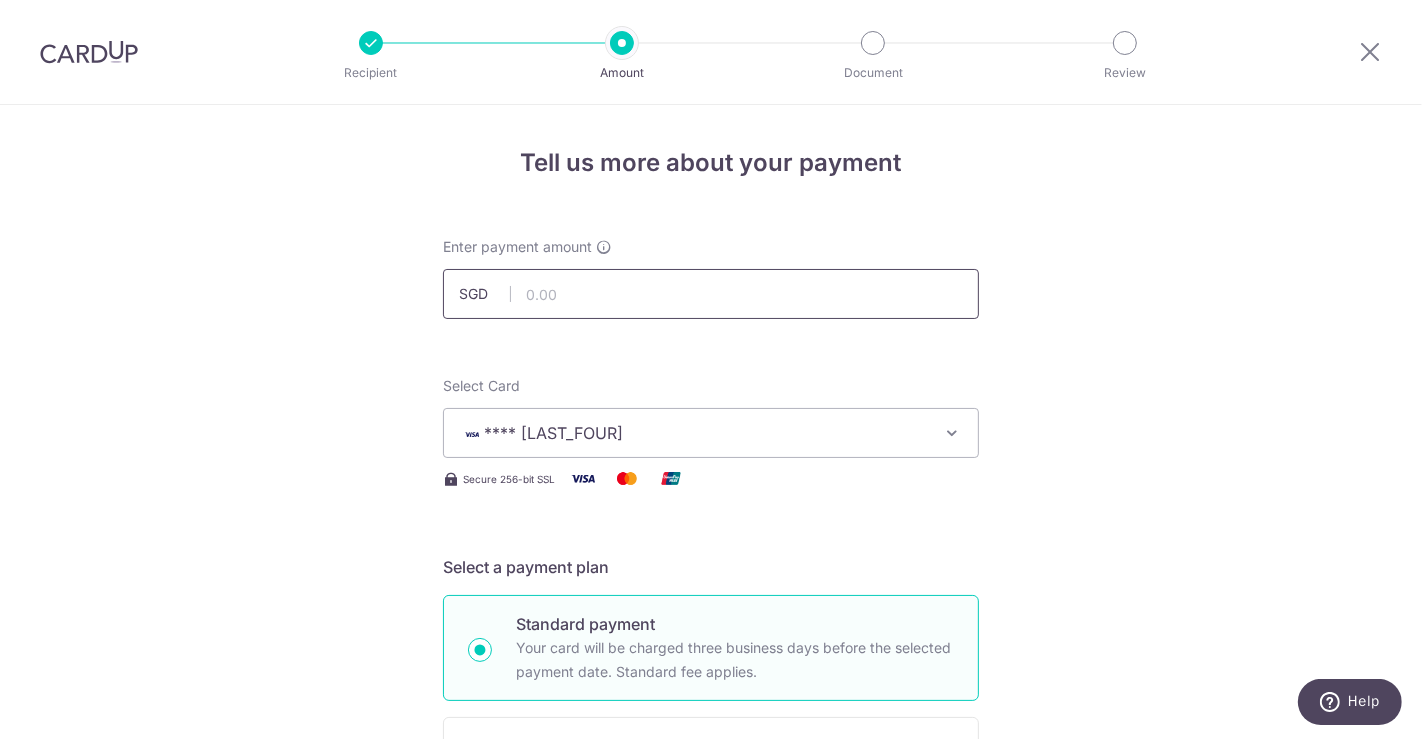 click at bounding box center [711, 294] 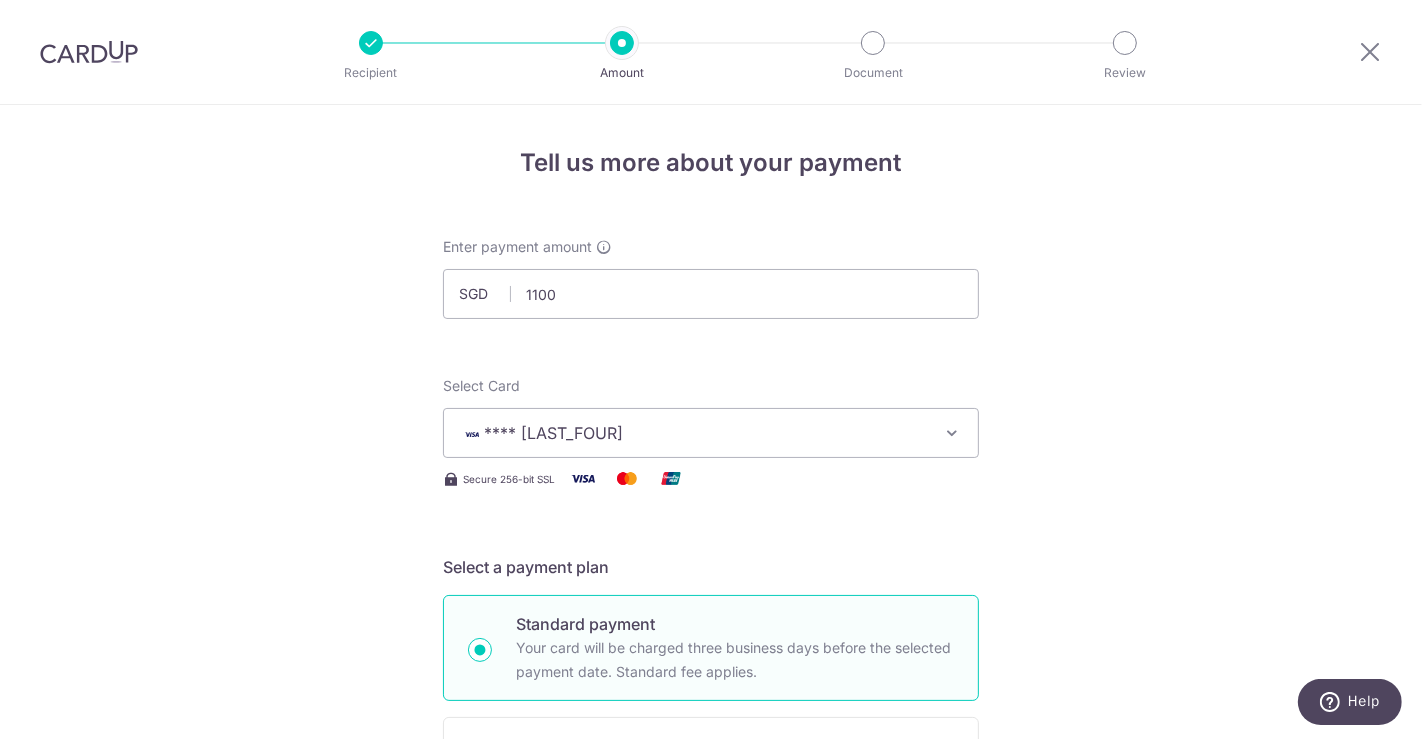 click on "Select Card
**** [LAST_FOUR]
Add credit card
Your Cards
**** [LAST_FOUR]" at bounding box center (711, 417) 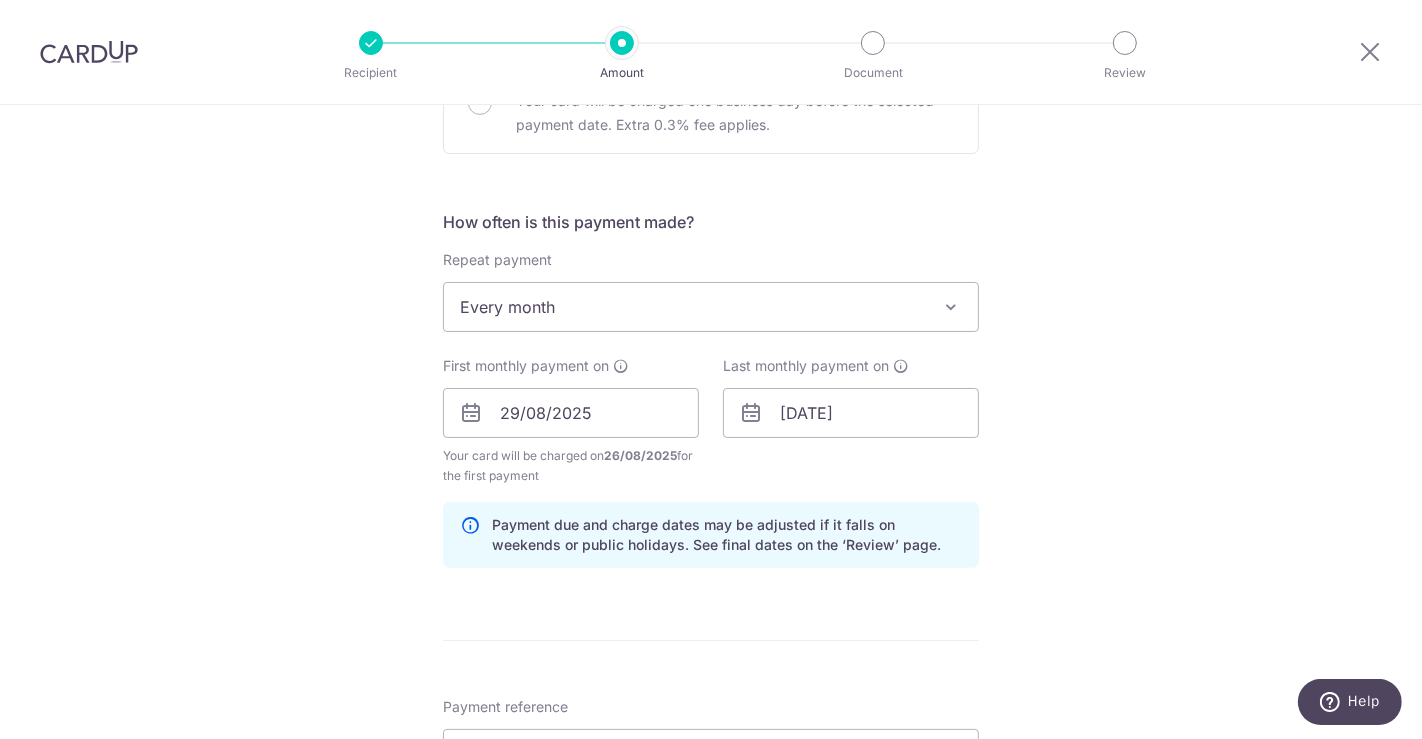 scroll, scrollTop: 717, scrollLeft: 0, axis: vertical 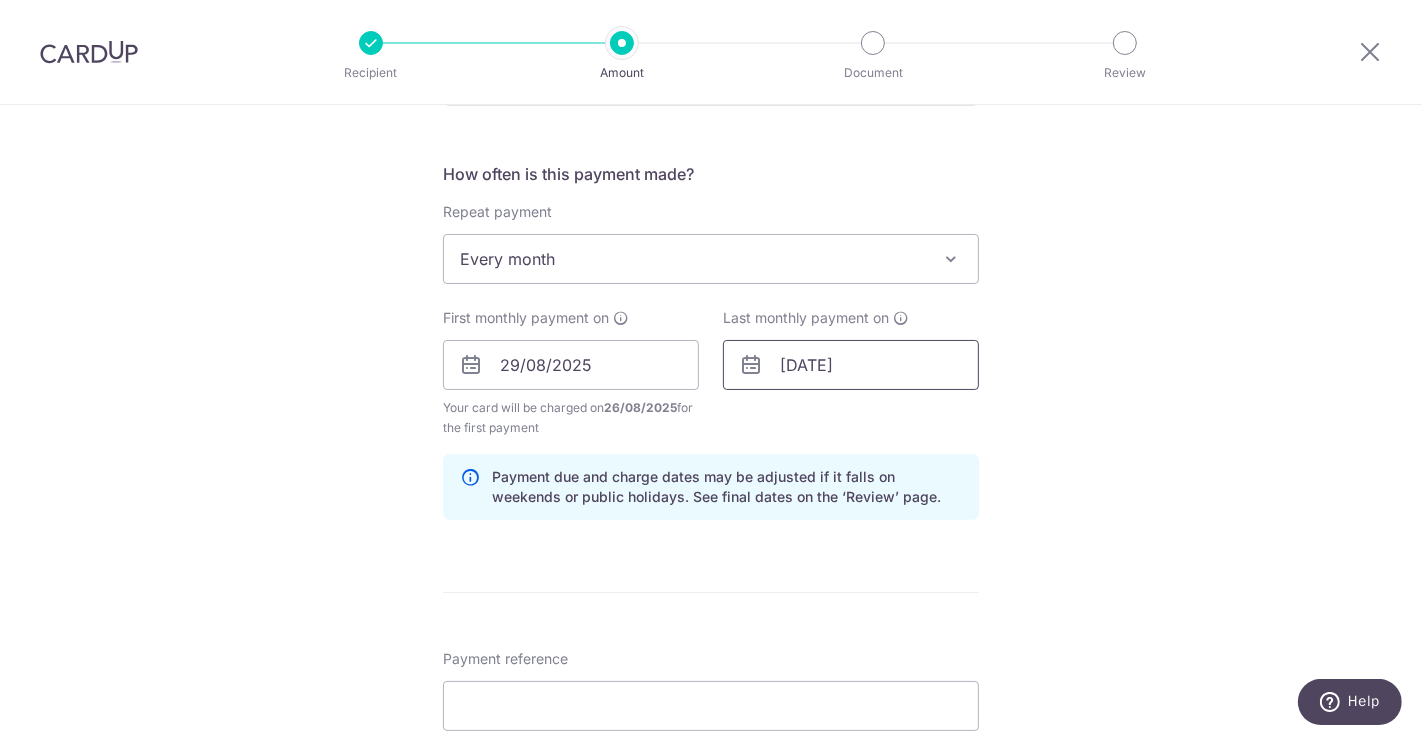click on "[DATE]" at bounding box center (851, 365) 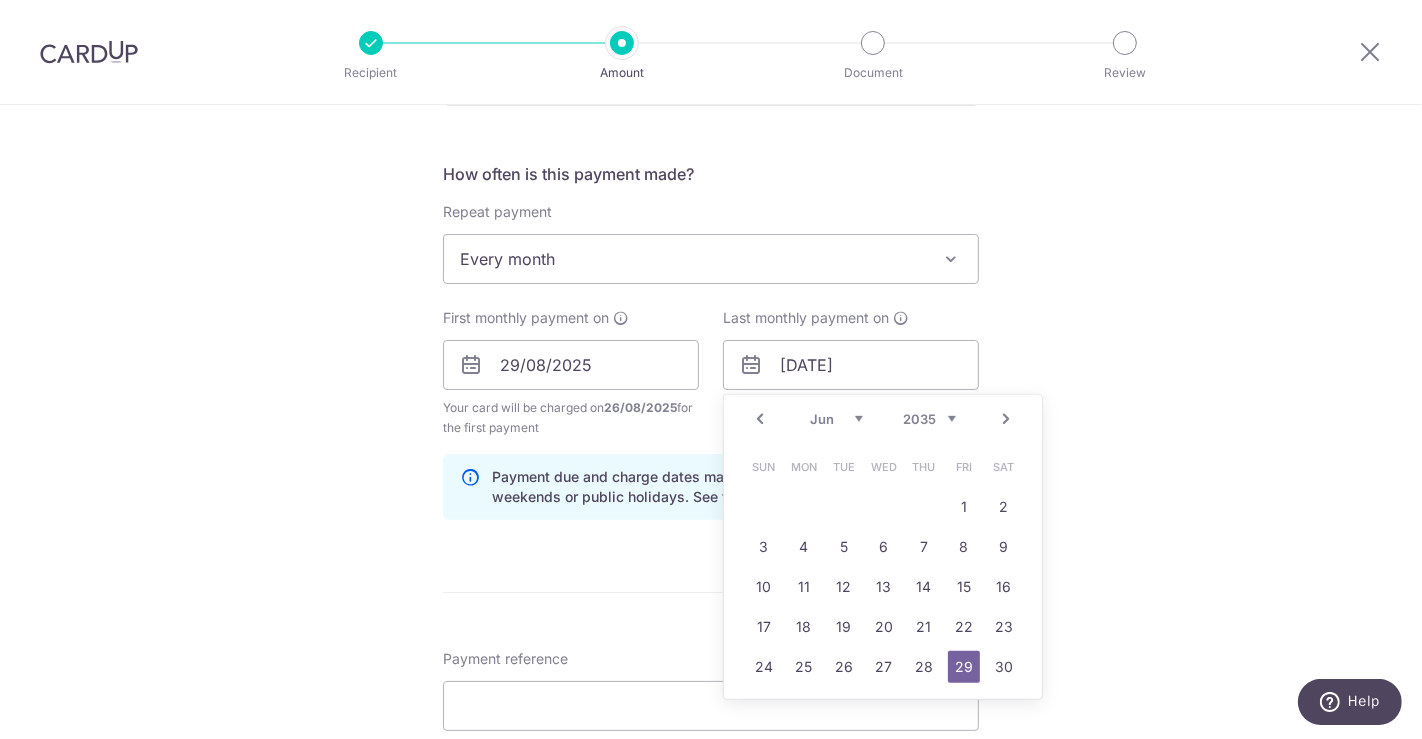 click on "Tell us more about your payment
Enter payment amount
SGD
[AMOUNT]
[AMOUNT]
Recipient added successfully!
Select Card
**** [LAST_FOUR]
Add credit card
Your Cards
**** [LAST_FOUR]
Secure 256-bit SSL
Text
New card details
Card
Secure 256-bit SSL" at bounding box center (711, 343) 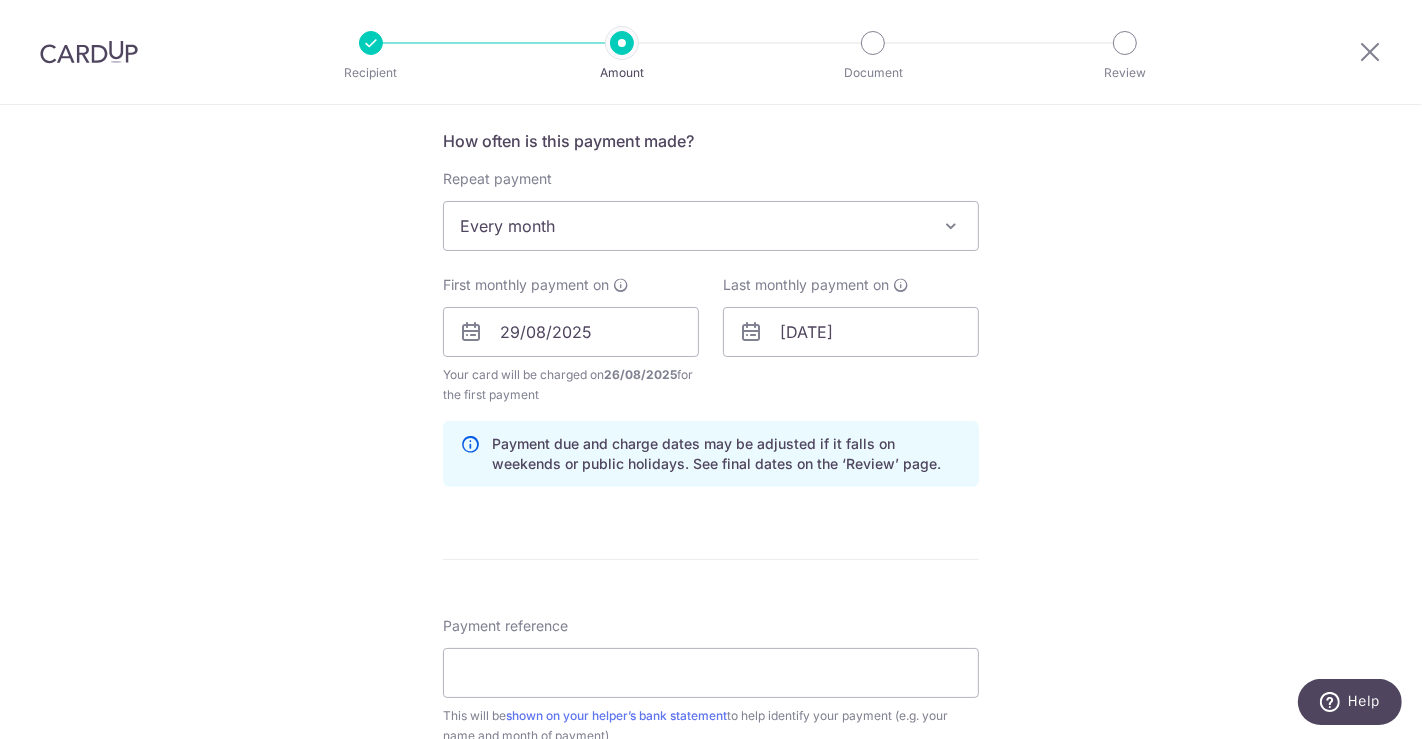 scroll, scrollTop: 888, scrollLeft: 0, axis: vertical 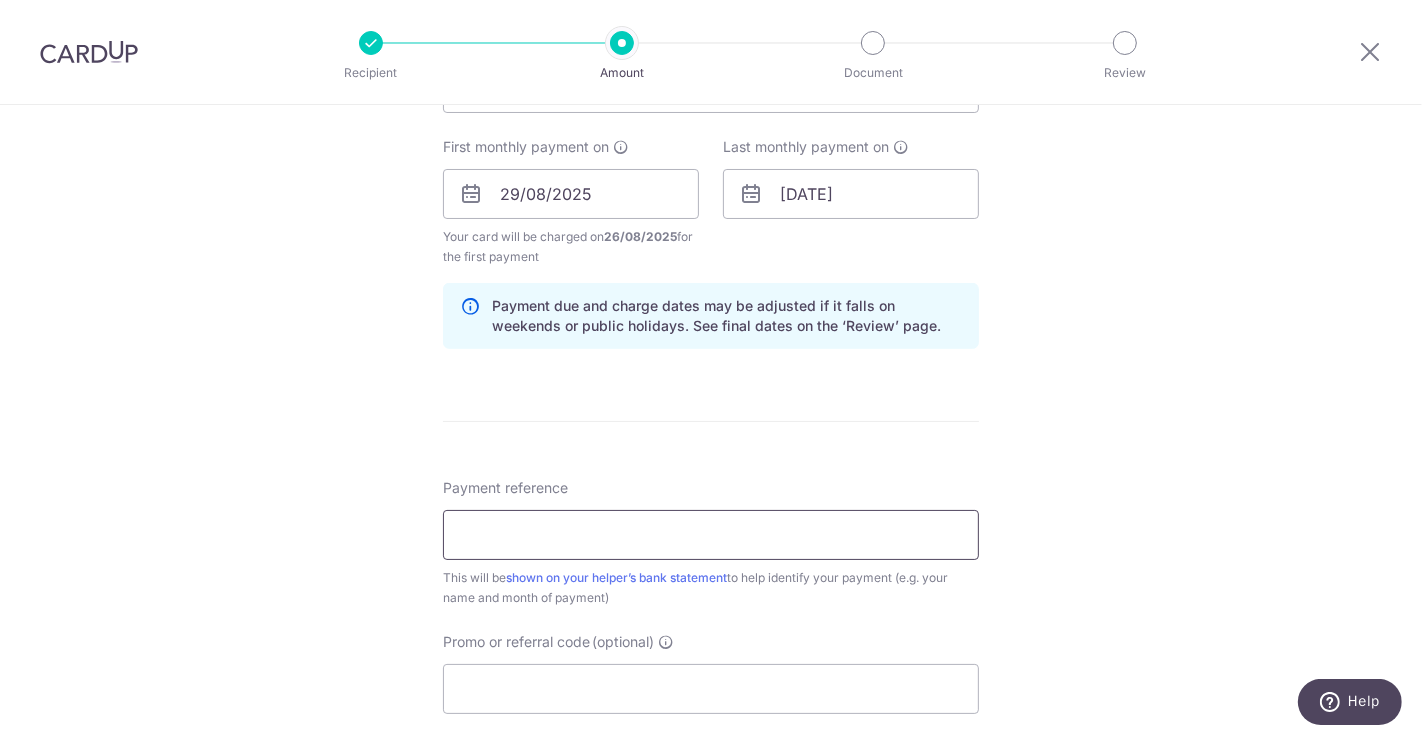 click on "Payment reference" at bounding box center [711, 535] 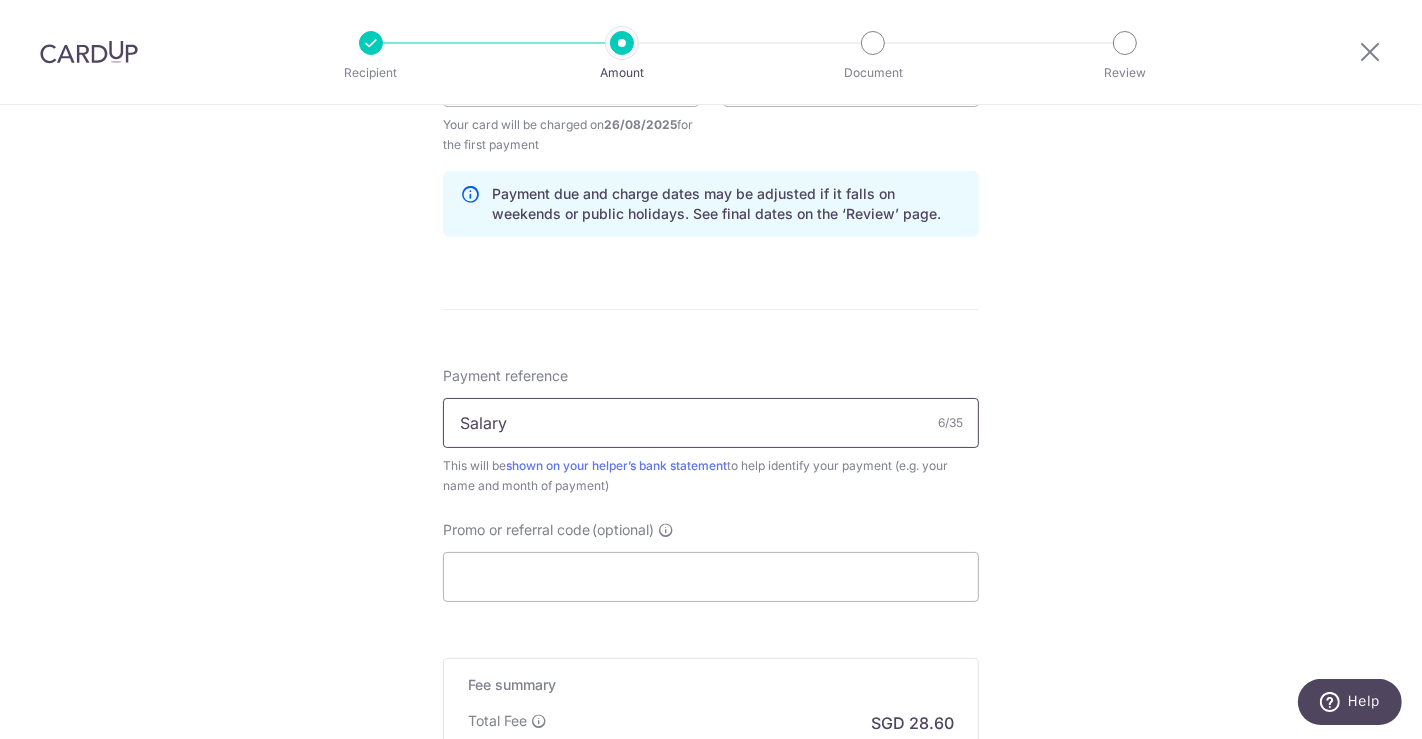 type on "Salary" 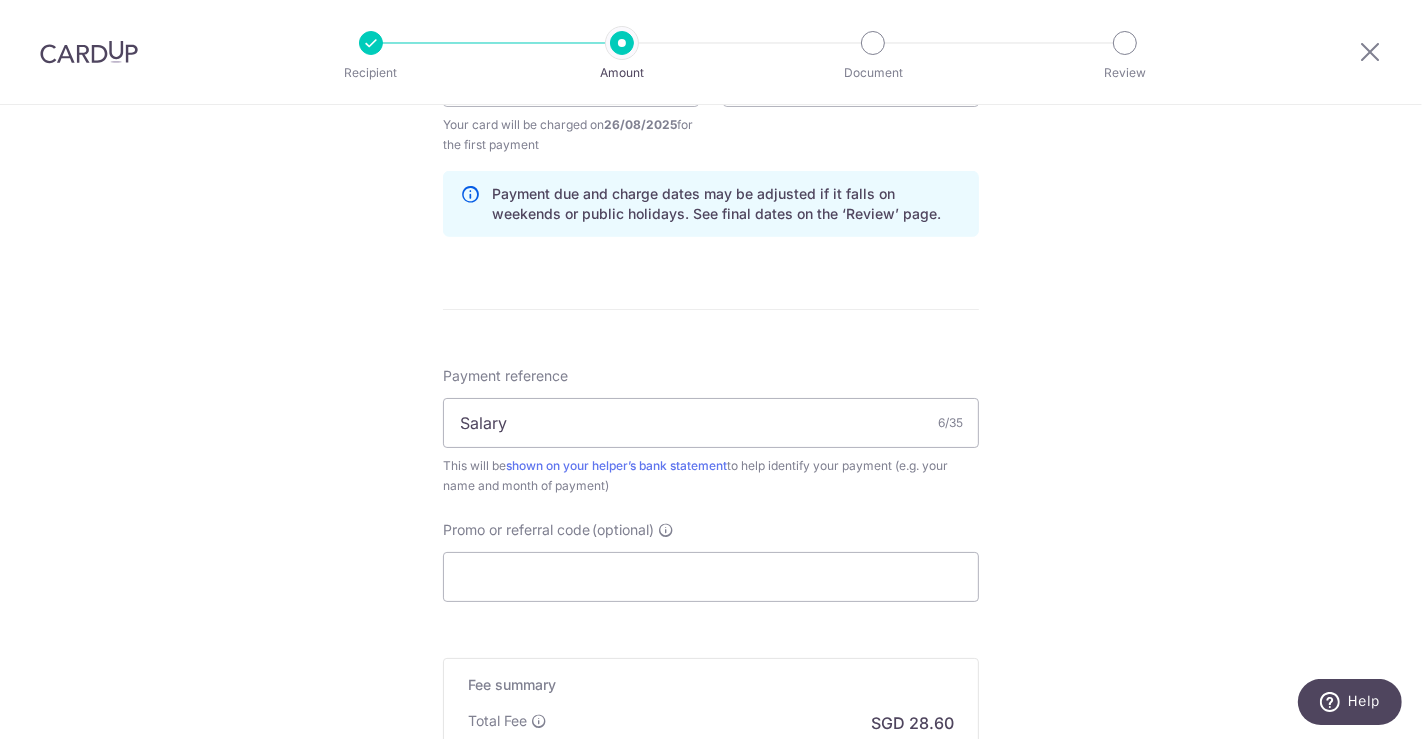 click on "Tell us more about your payment
Enter payment amount
SGD
[AMOUNT]
[AMOUNT]
Recipient added successfully!
Select Card
**** [LAST_FOUR]
Add credit card
Your Cards
**** [LAST_FOUR]
Secure 256-bit SSL
Text
New card details
Card
Secure 256-bit SSL" at bounding box center (711, 60) 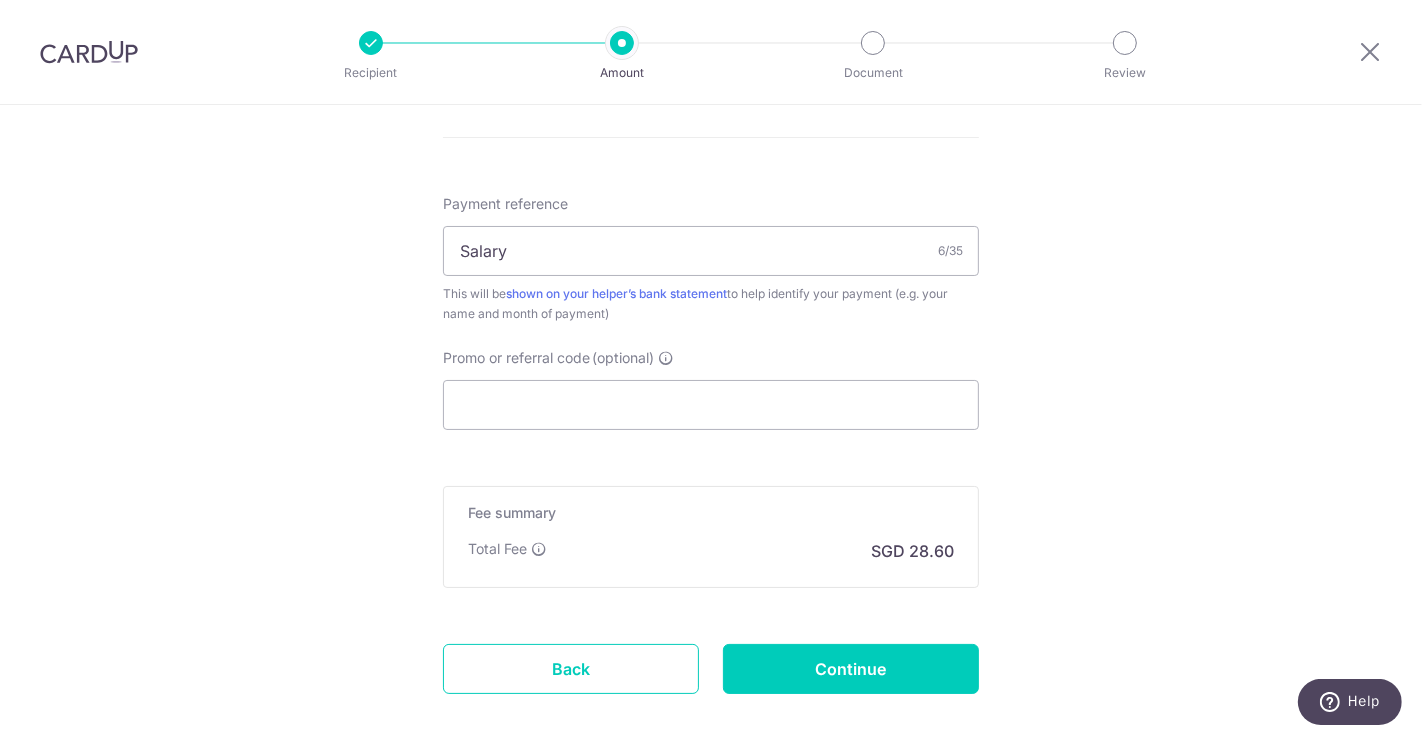 scroll, scrollTop: 1222, scrollLeft: 0, axis: vertical 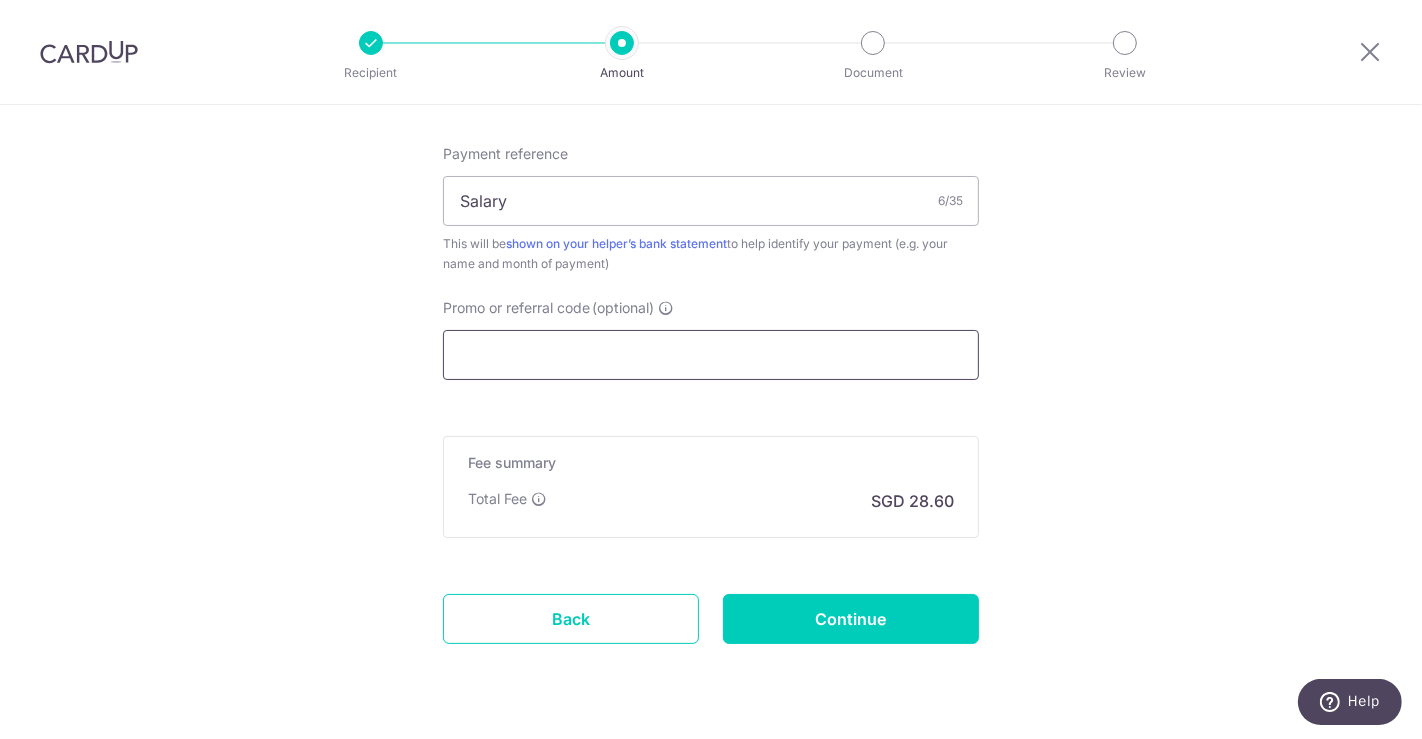 click on "Promo or referral code
(optional)" at bounding box center (711, 355) 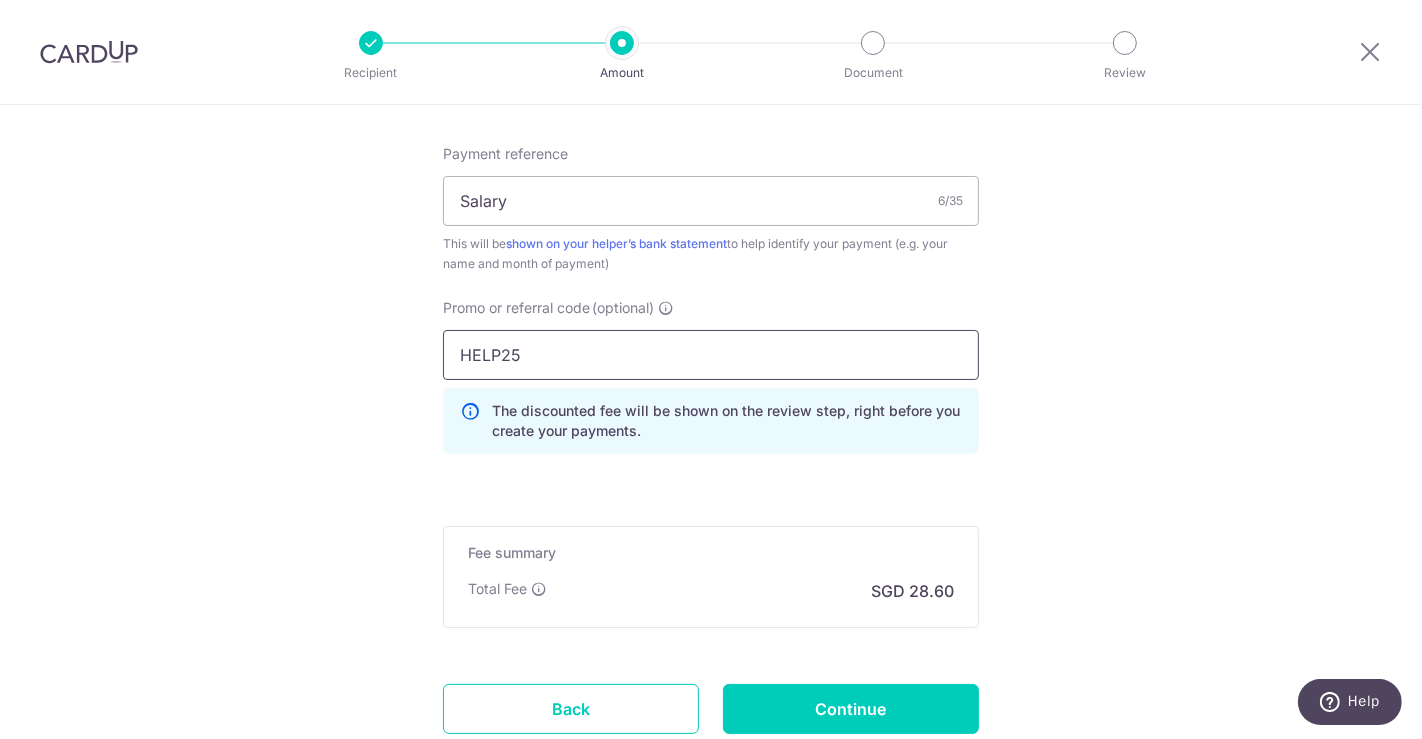 type on "HELP25" 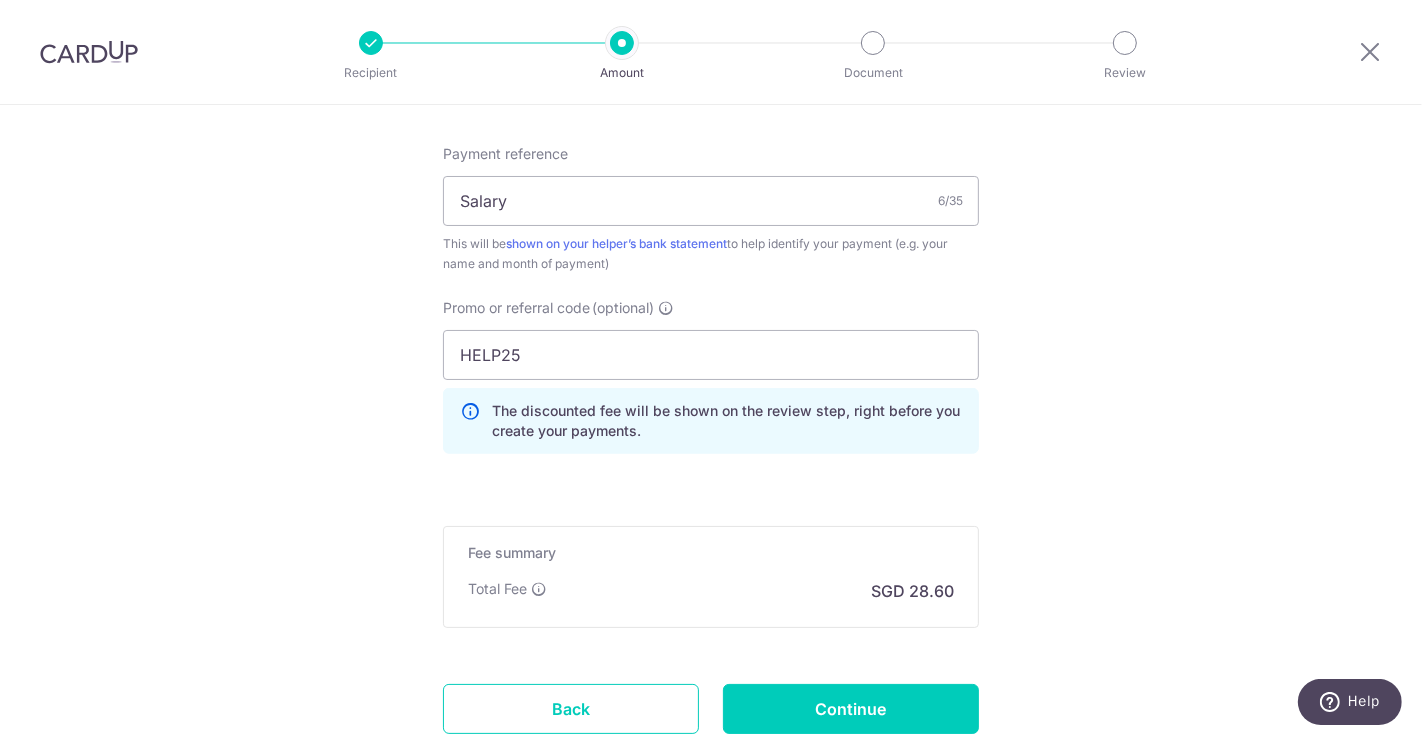 click on "Tell us more about your payment
Enter payment amount
SGD
[AMOUNT]
[AMOUNT]
Recipient added successfully!
Select Card
**** [LAST_FOUR]
Add credit card
Your Cards
**** [LAST_FOUR]
Secure 256-bit SSL
Text
New card details
Card
Secure 256-bit SSL" at bounding box center [711, -117] 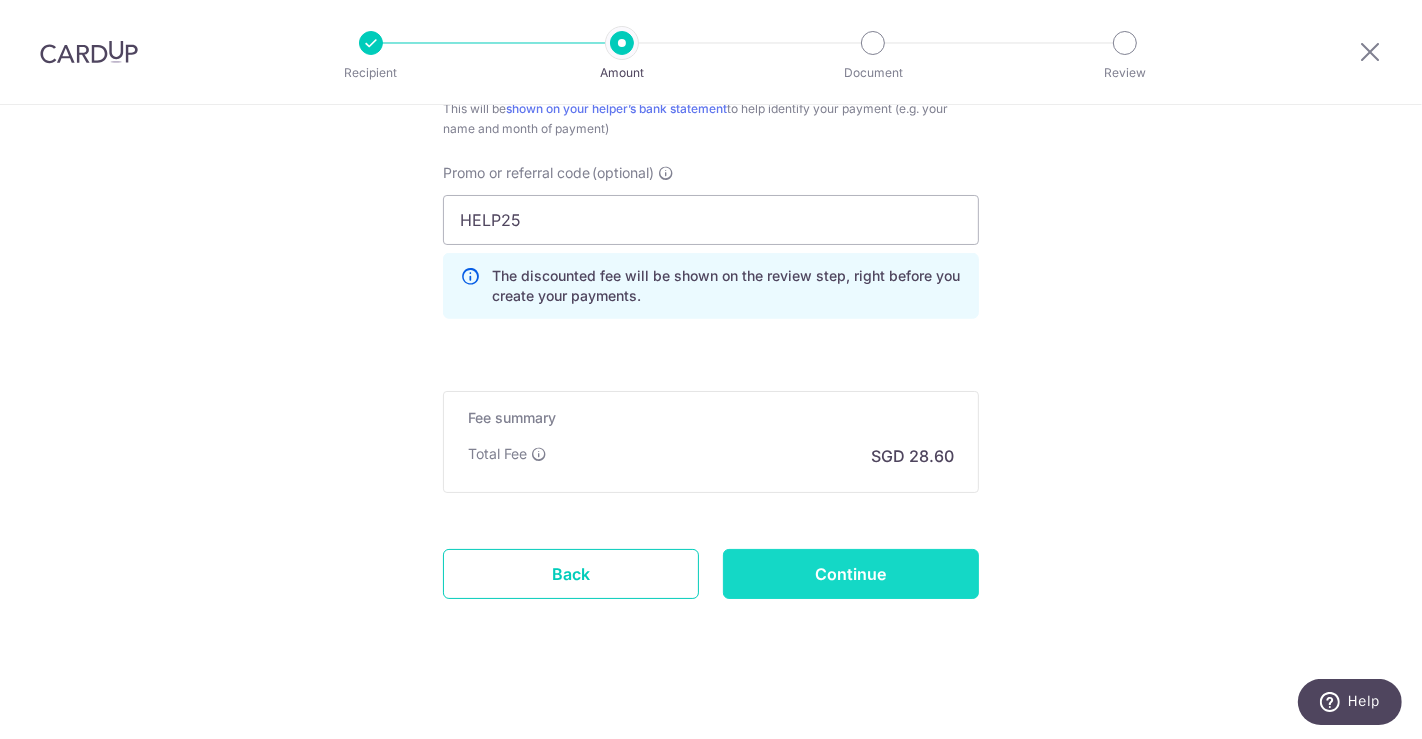 scroll, scrollTop: 1362, scrollLeft: 0, axis: vertical 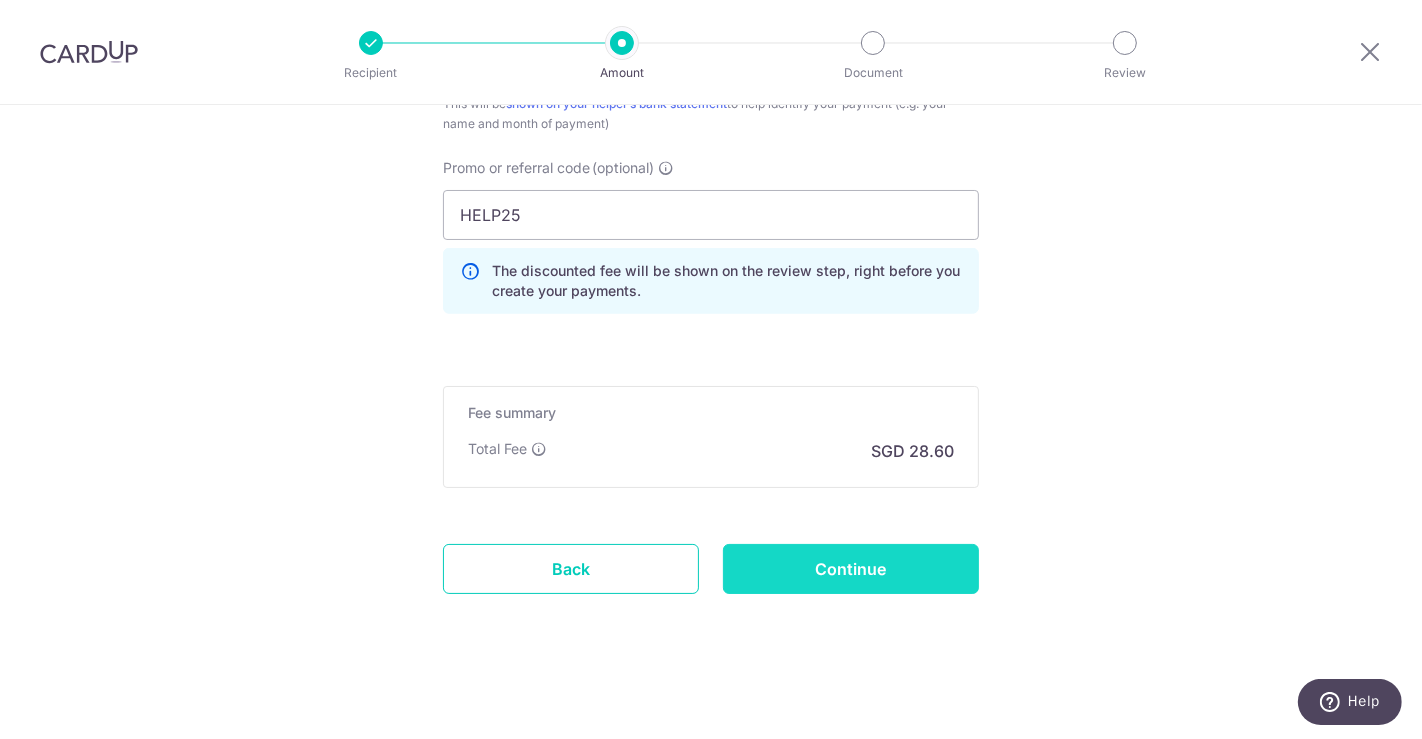 click on "Continue" at bounding box center [851, 569] 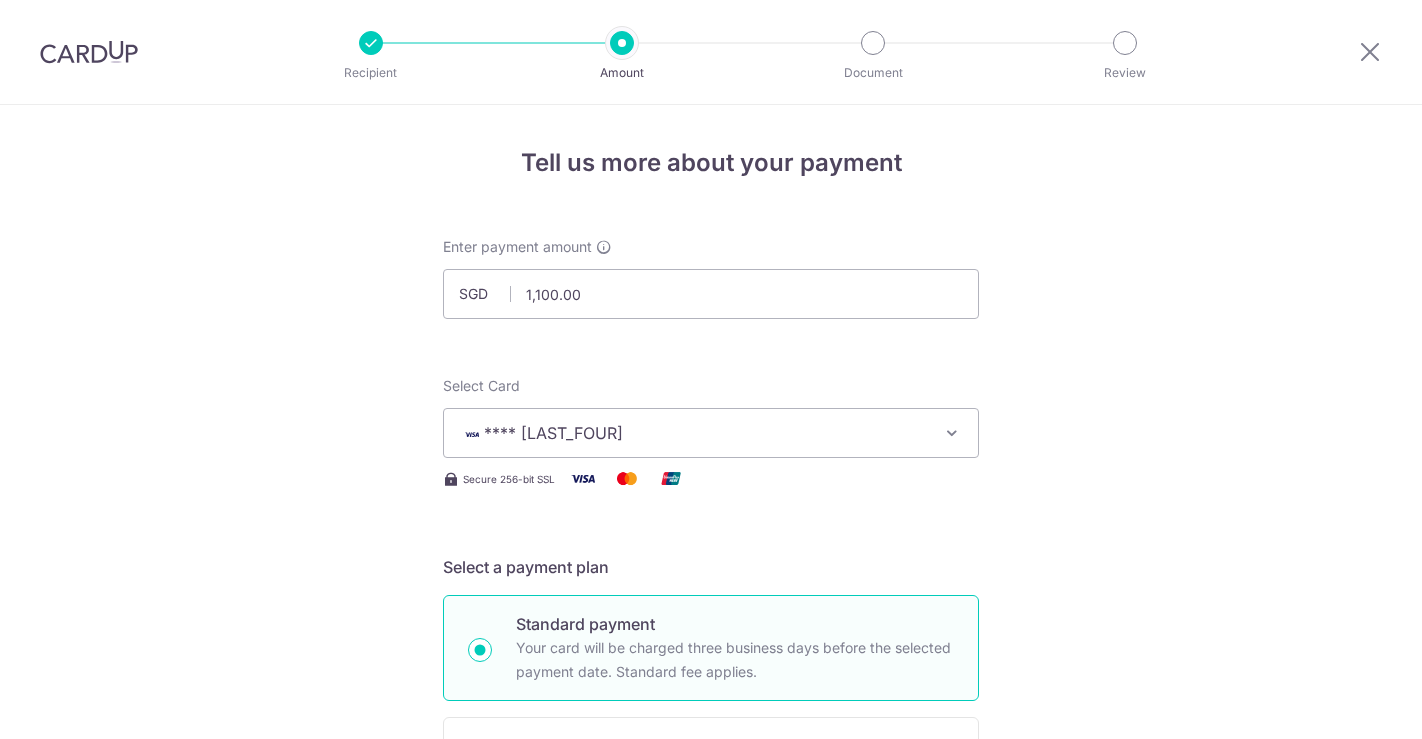 scroll, scrollTop: 0, scrollLeft: 0, axis: both 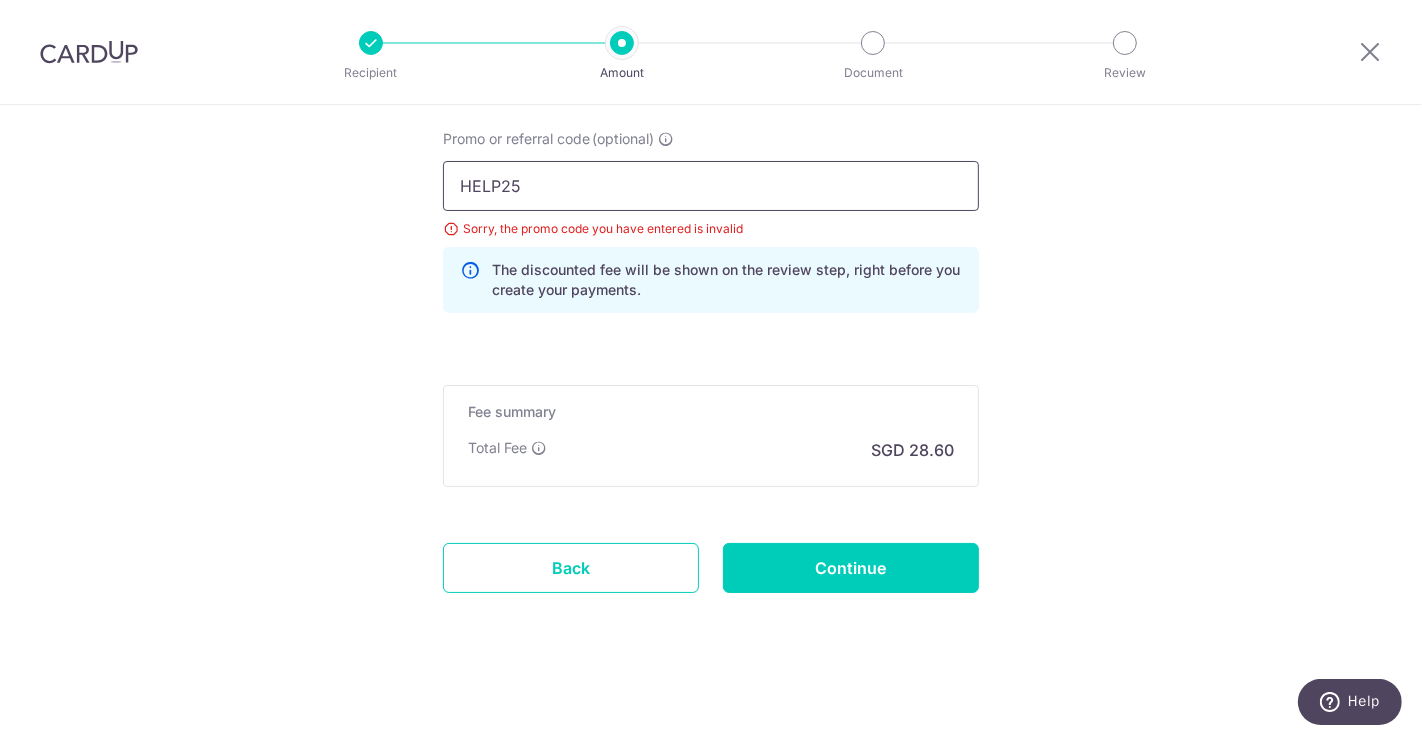 drag, startPoint x: 546, startPoint y: 192, endPoint x: 383, endPoint y: 178, distance: 163.60013 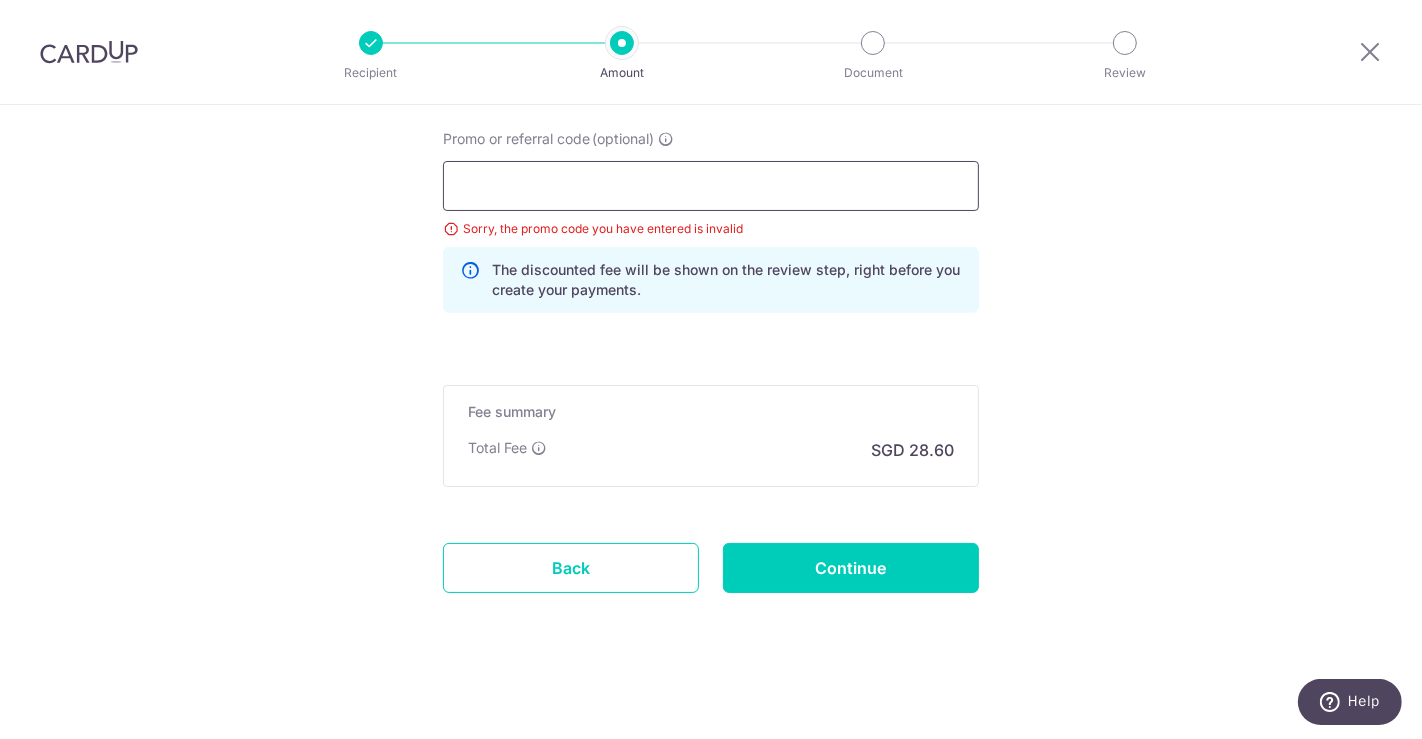 scroll, scrollTop: 1200, scrollLeft: 0, axis: vertical 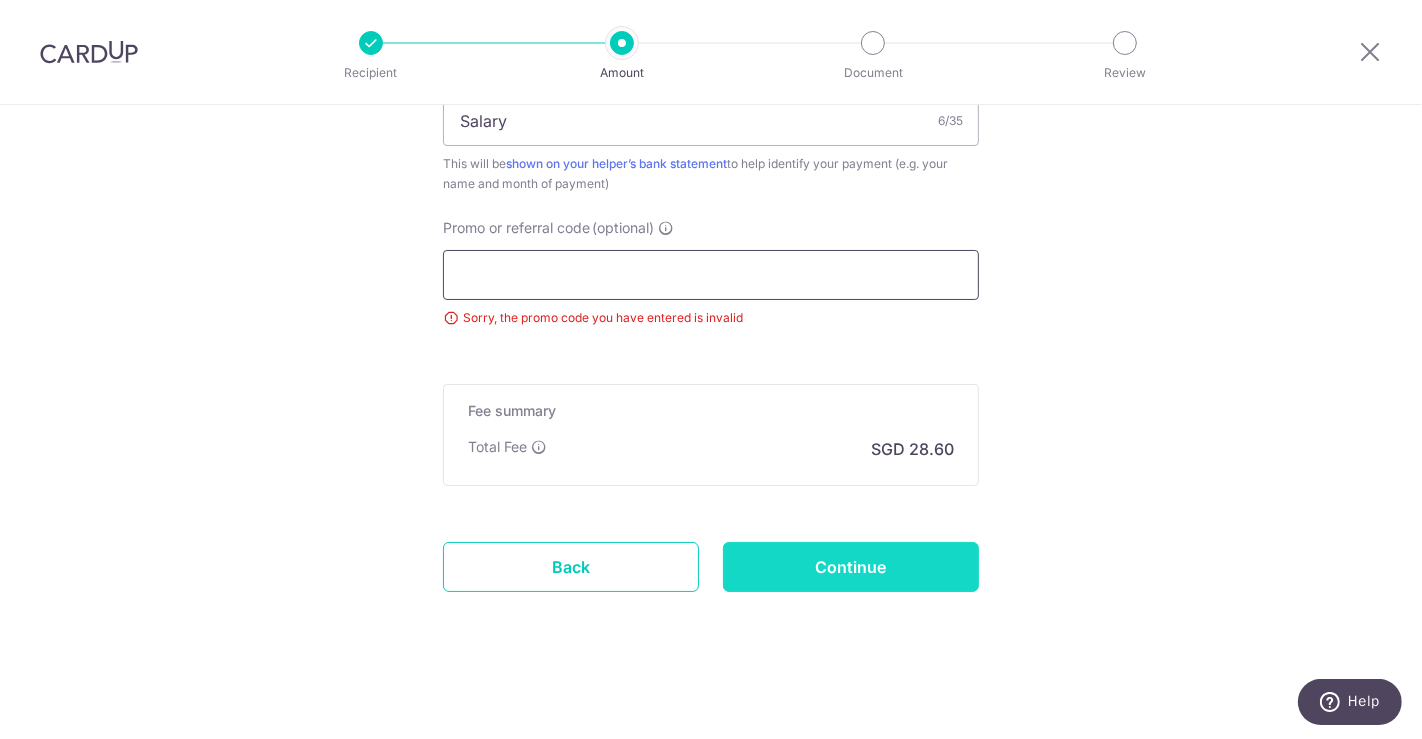 type 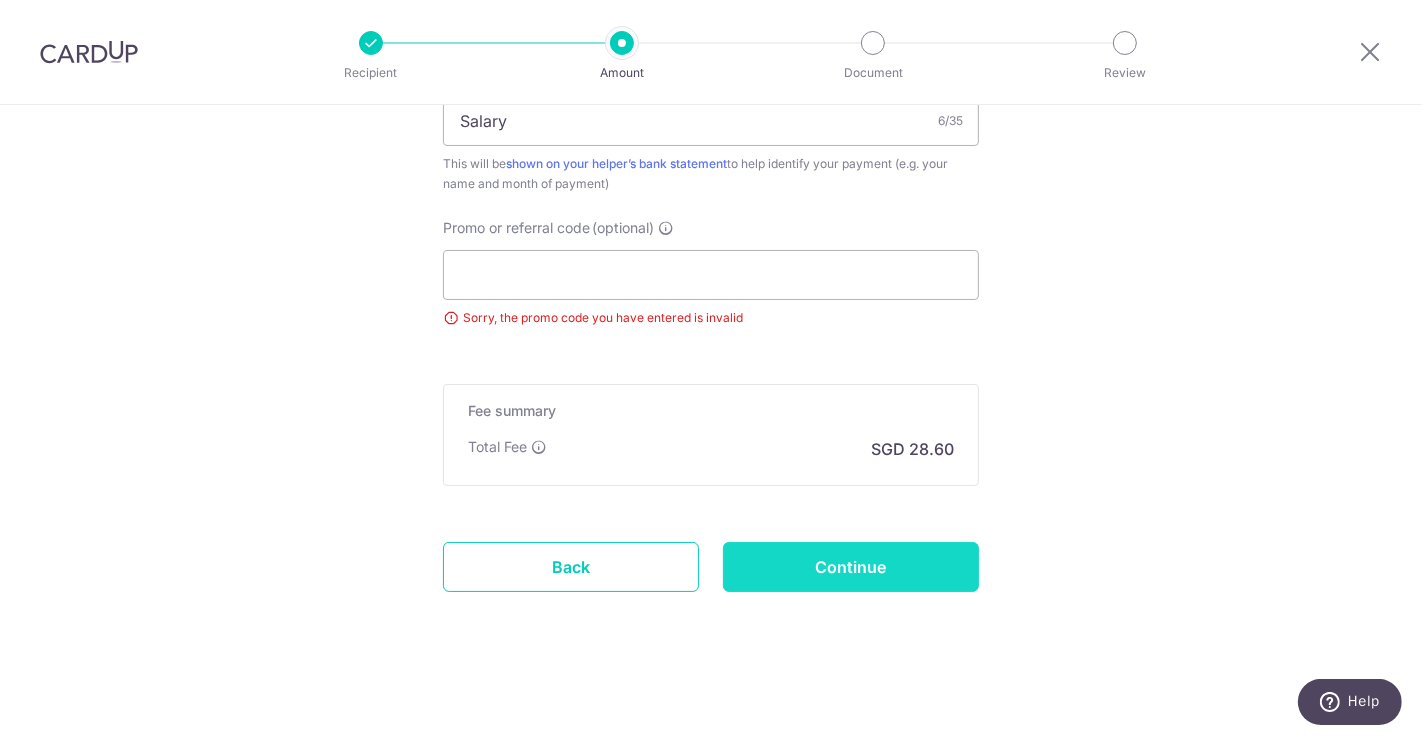 click on "Continue" at bounding box center (851, 567) 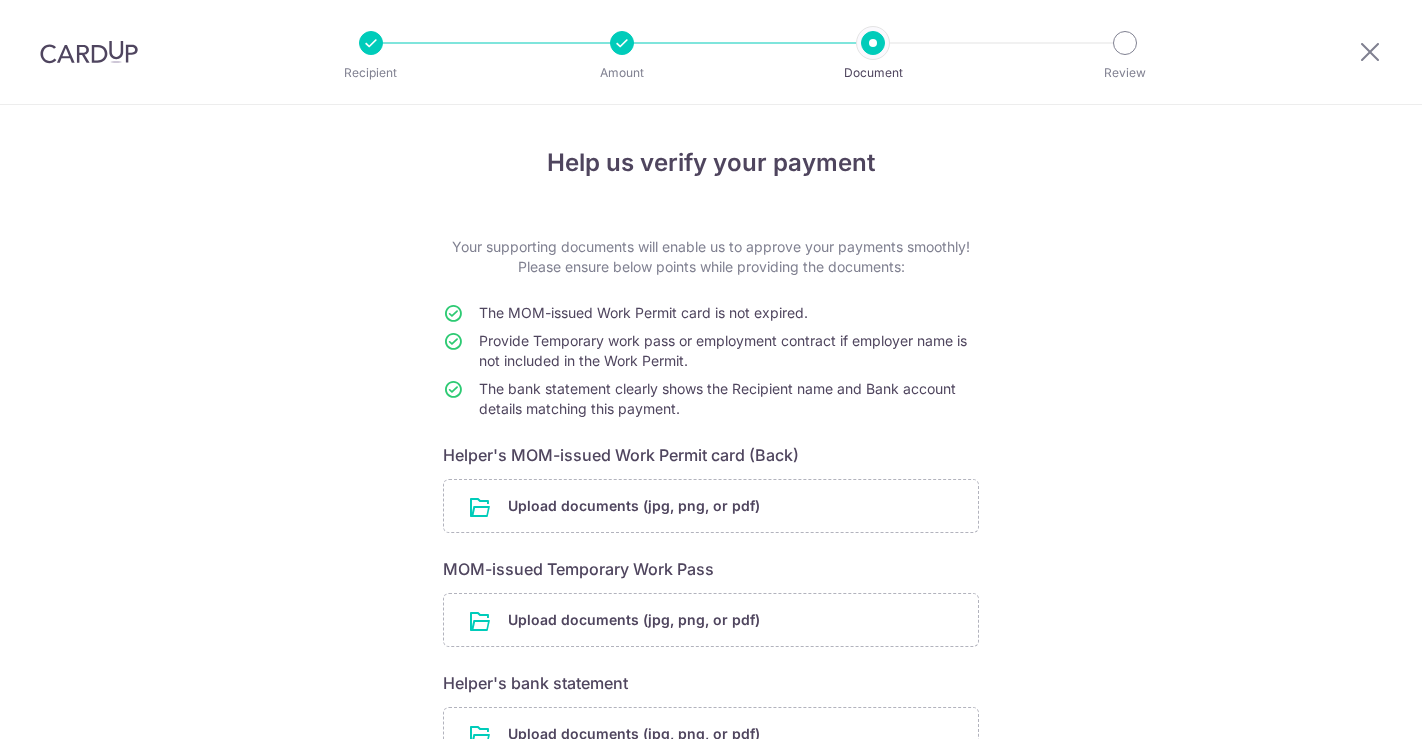 scroll, scrollTop: 0, scrollLeft: 0, axis: both 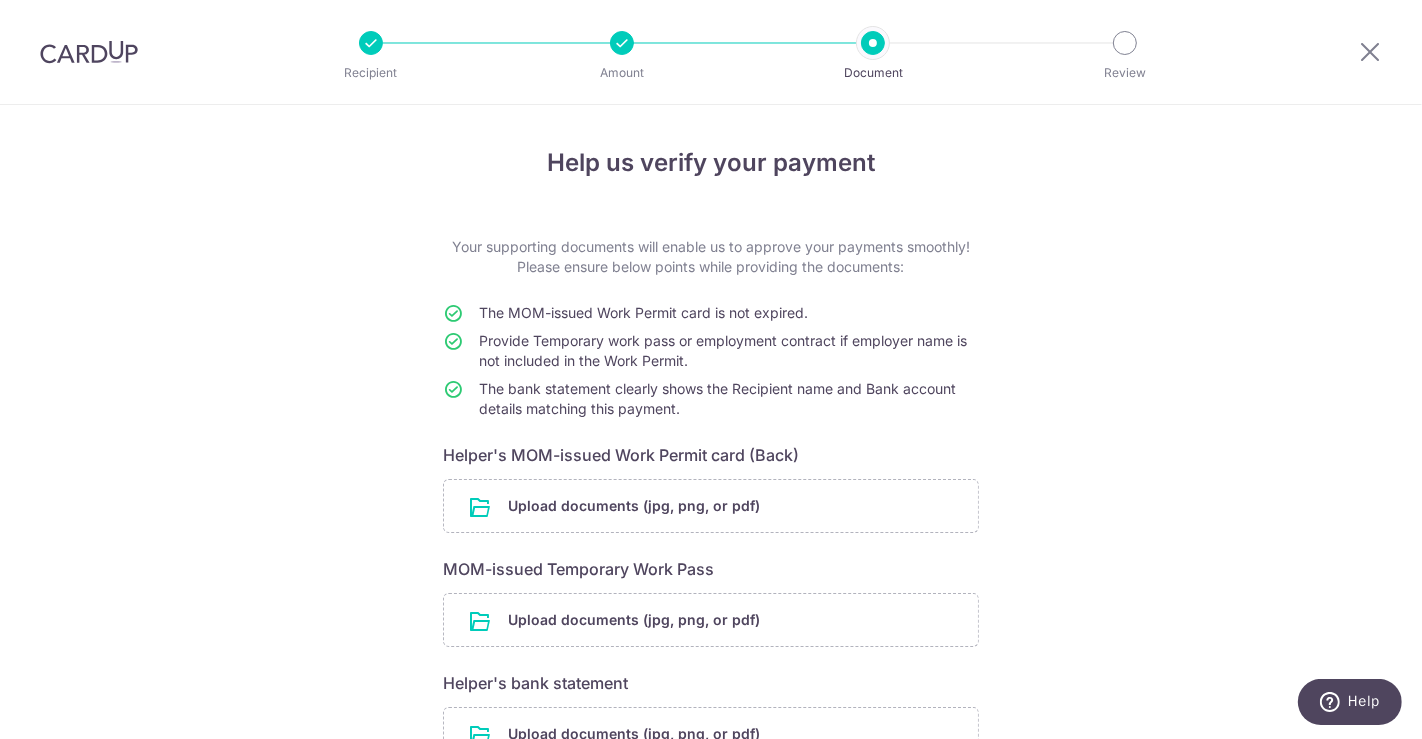 click at bounding box center (622, 43) 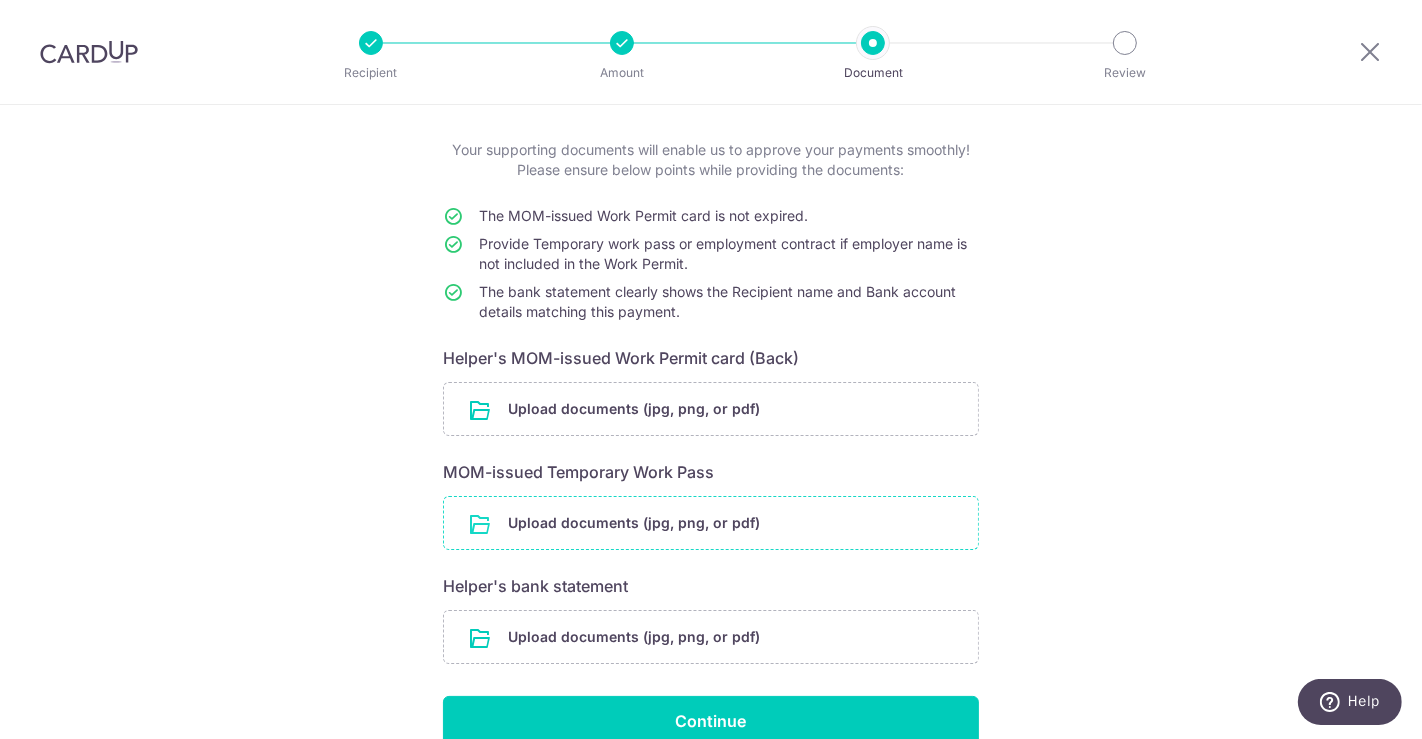 scroll, scrollTop: 0, scrollLeft: 0, axis: both 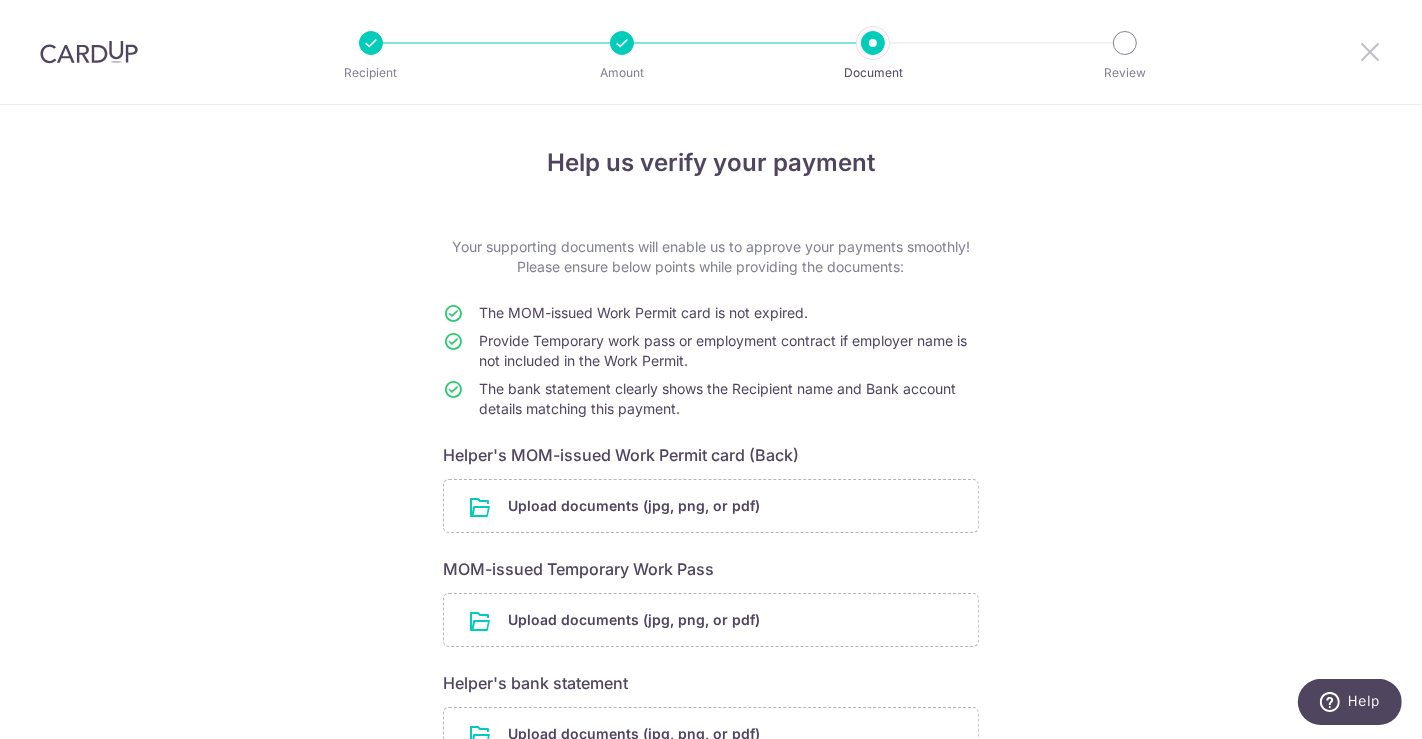 click at bounding box center [1370, 51] 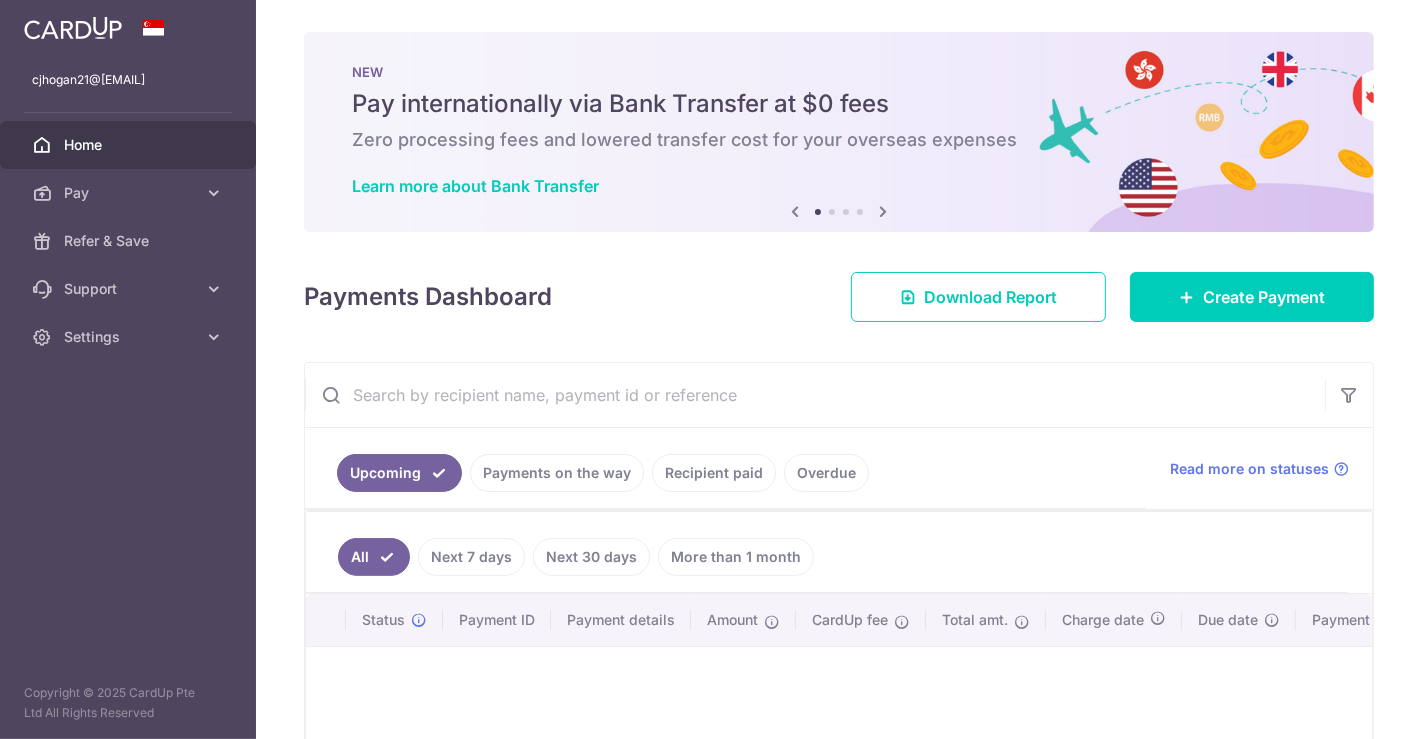scroll, scrollTop: 0, scrollLeft: 0, axis: both 